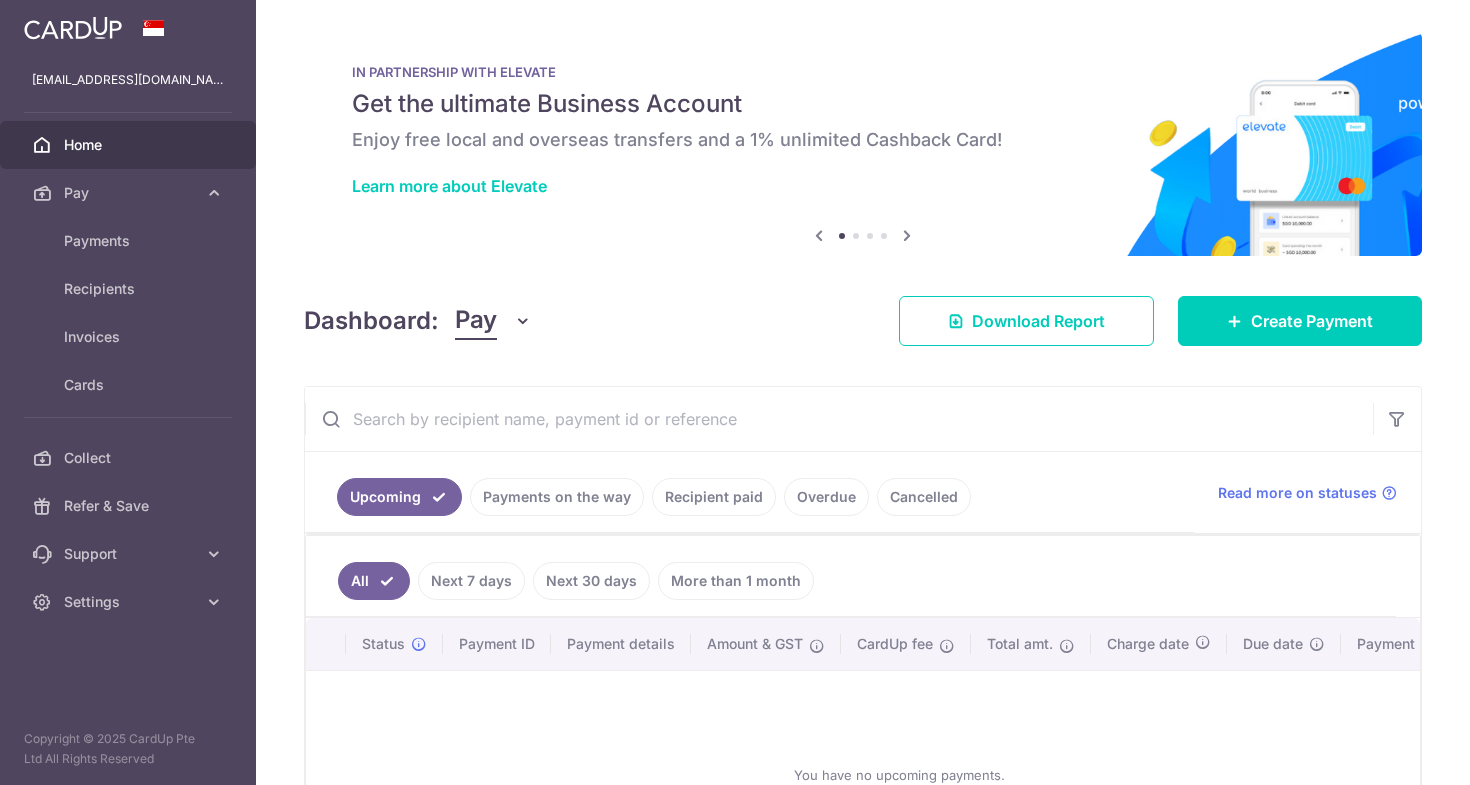 scroll, scrollTop: 0, scrollLeft: 0, axis: both 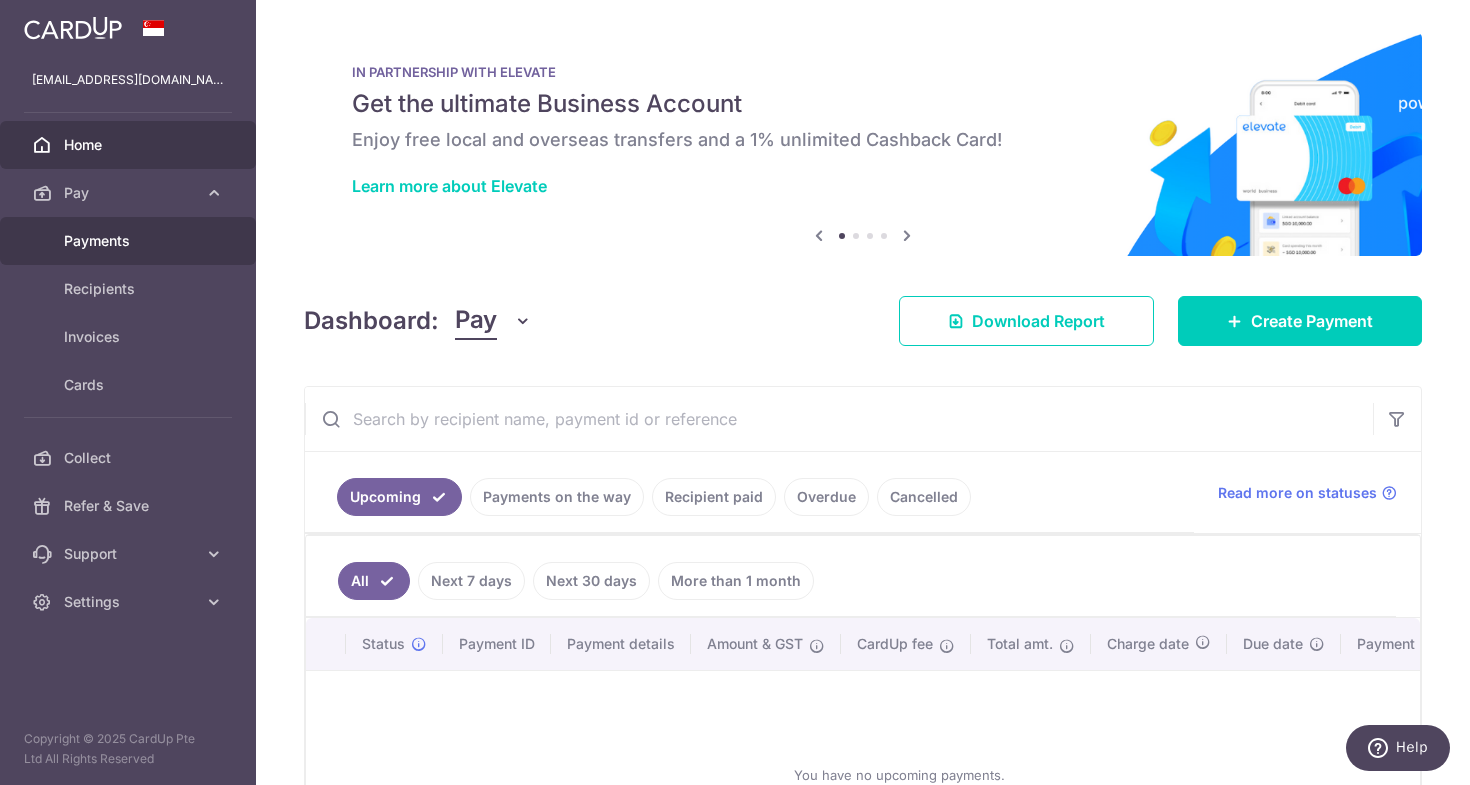 click on "Payments" at bounding box center [130, 241] 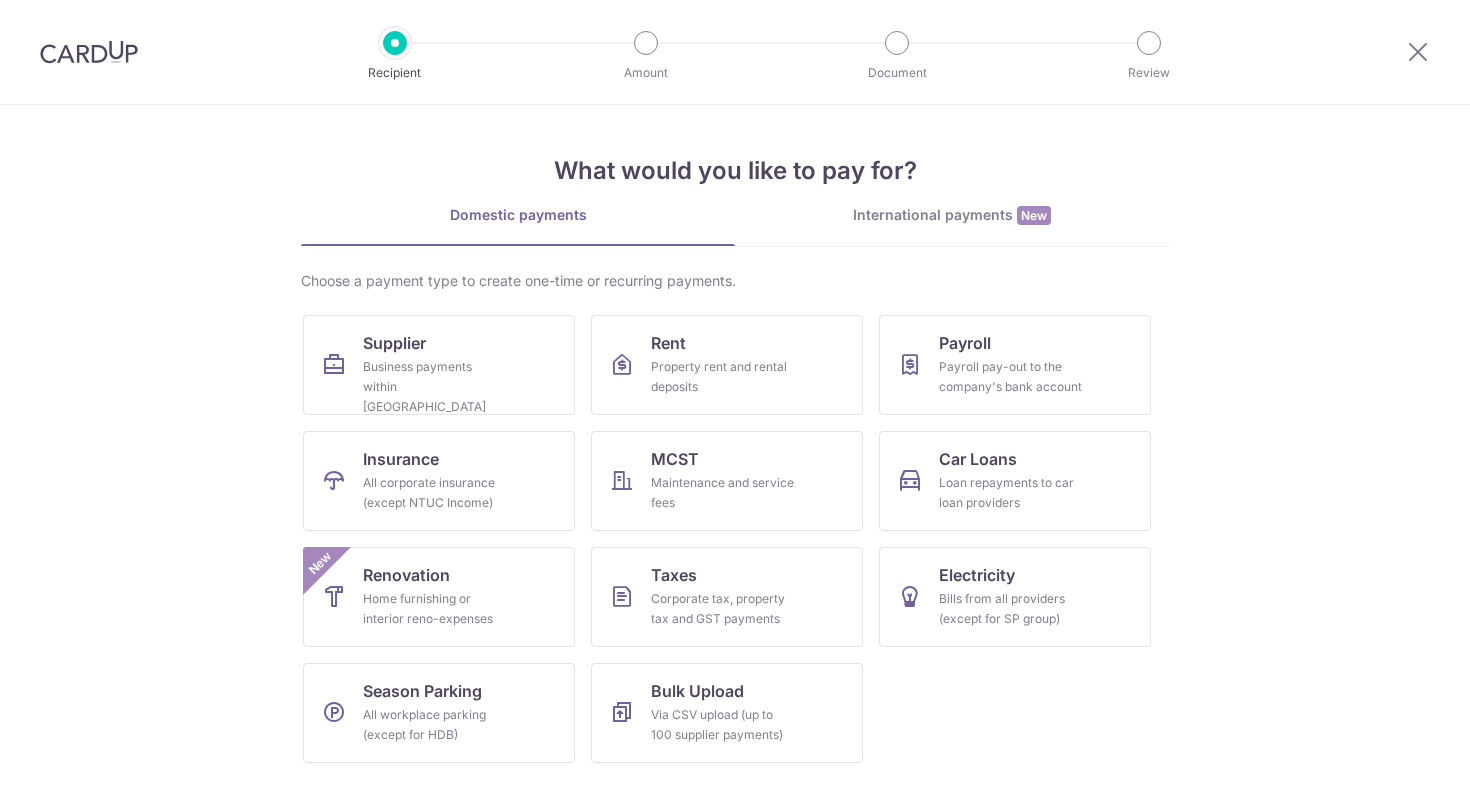scroll, scrollTop: 0, scrollLeft: 0, axis: both 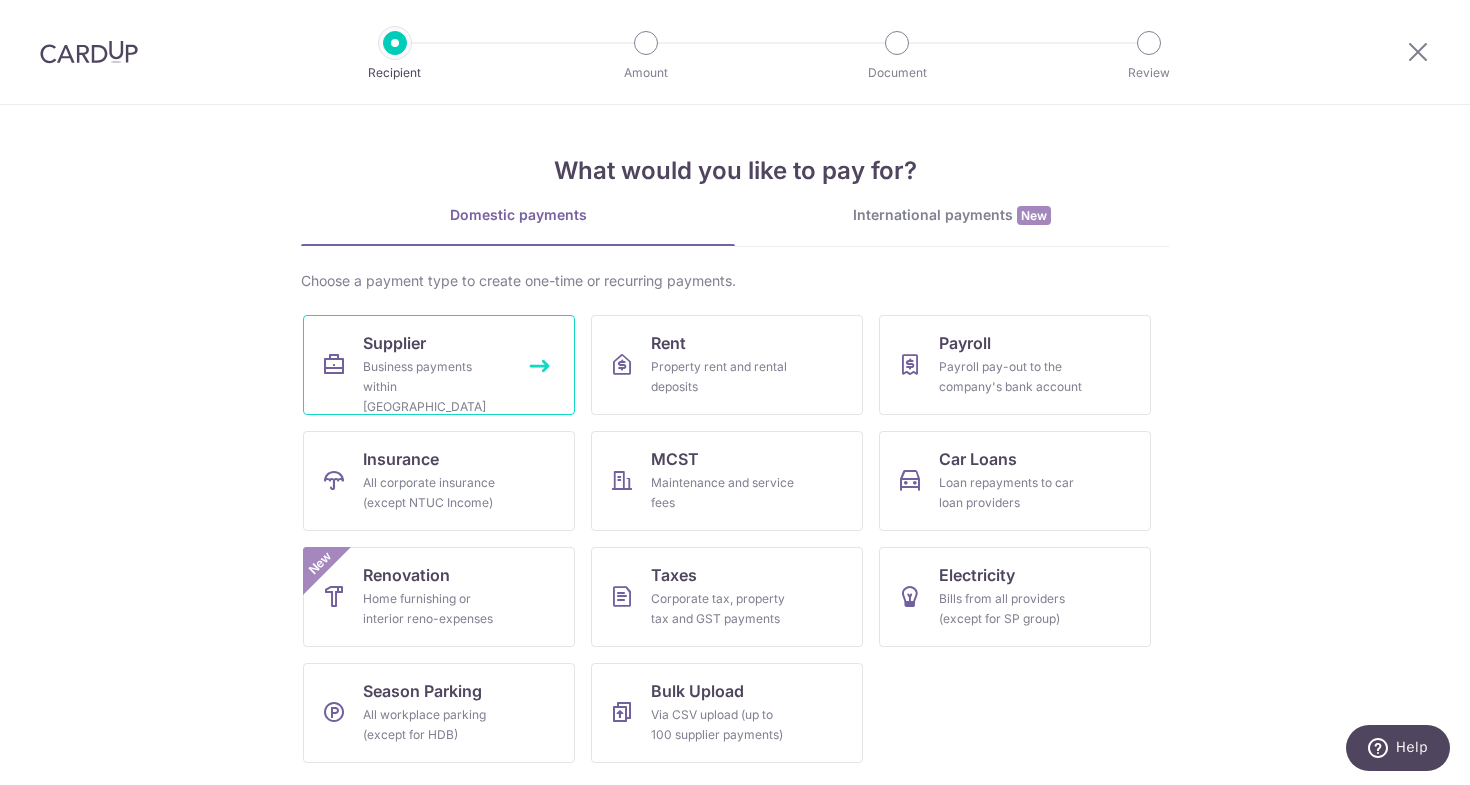 click on "Business payments within Singapore" at bounding box center [435, 387] 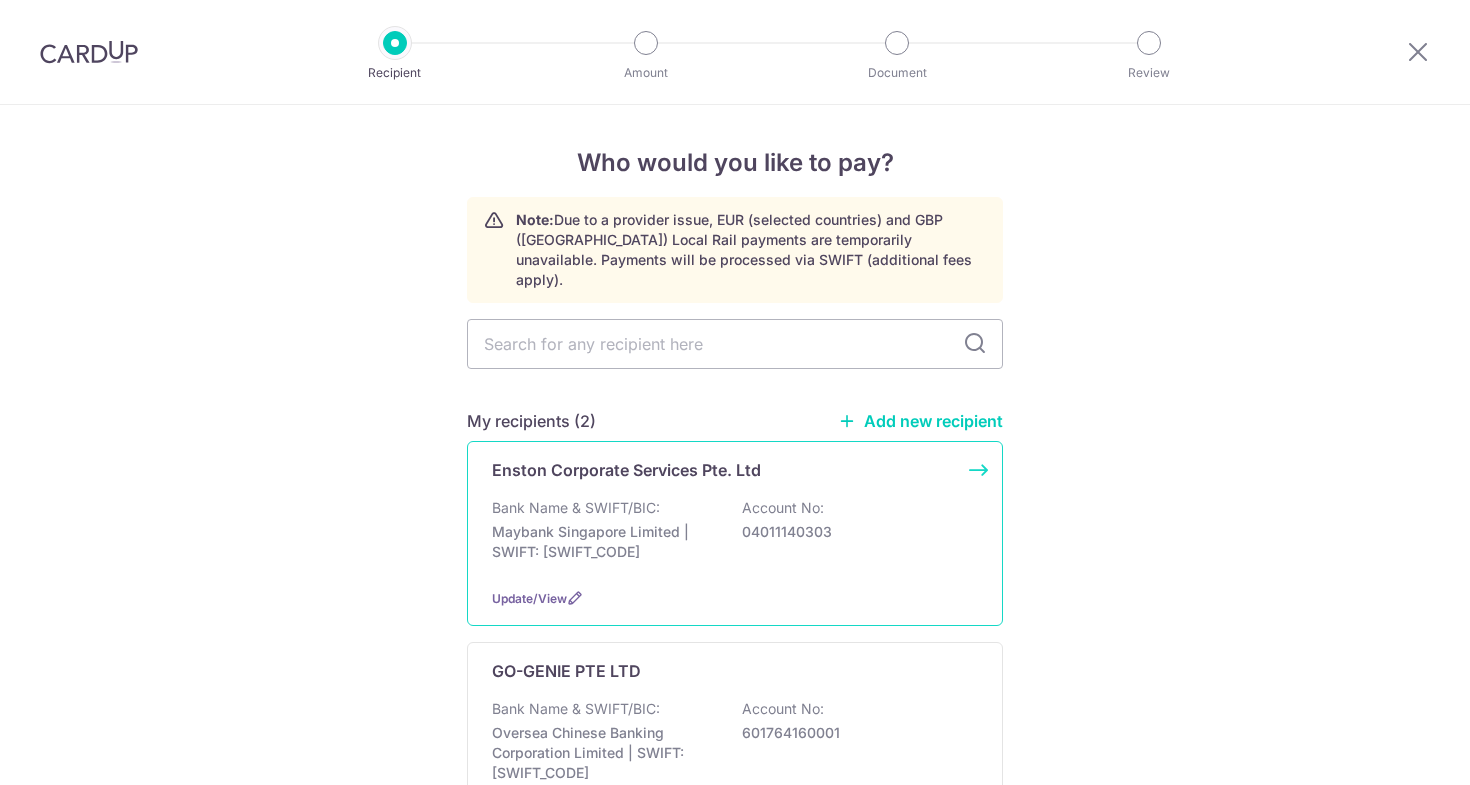 scroll, scrollTop: 0, scrollLeft: 0, axis: both 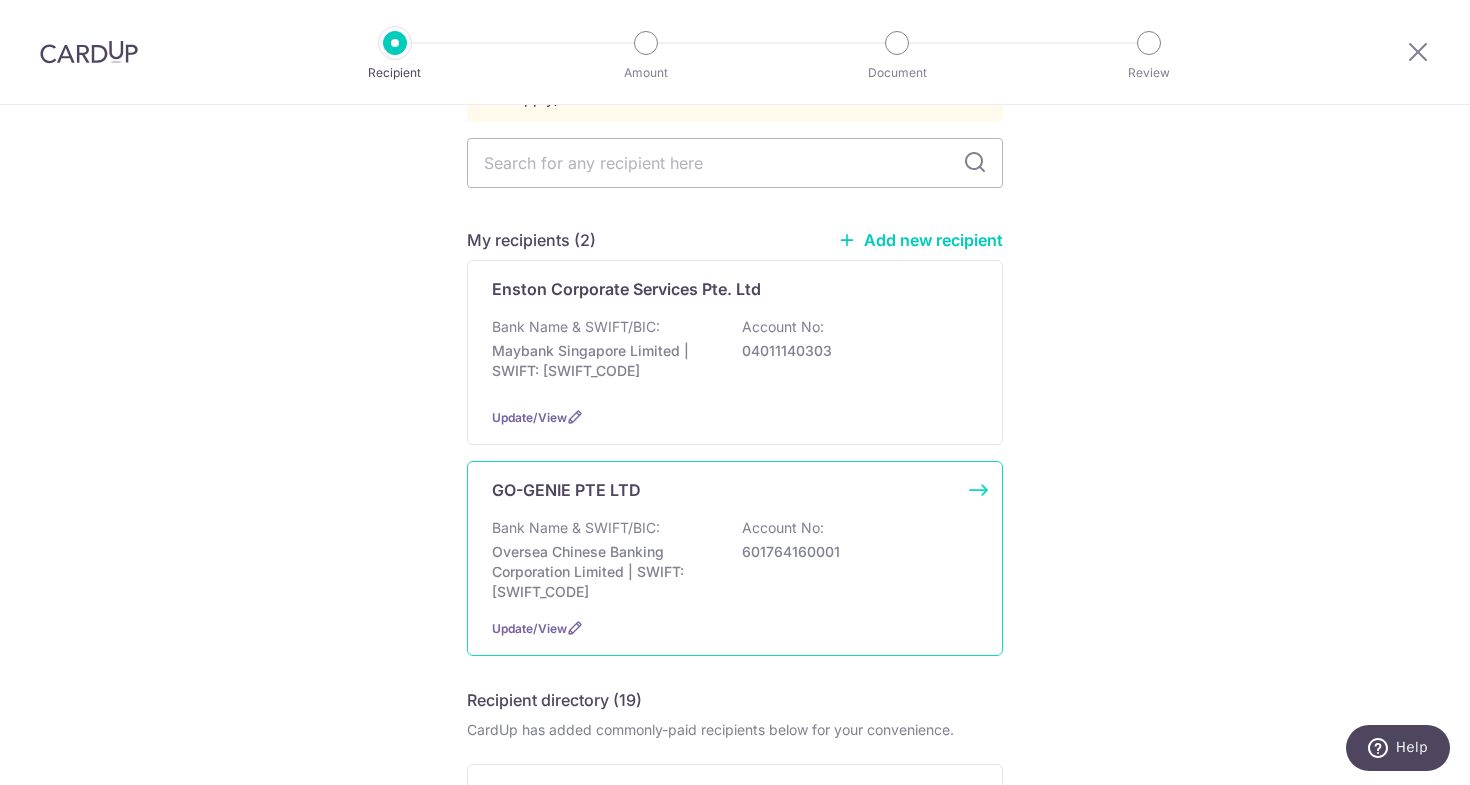 click on "Bank Name & SWIFT/BIC:
Oversea Chinese Banking Corporation Limited | SWIFT: OCBCSGSGXXX
Account No:
601764160001" at bounding box center (735, 560) 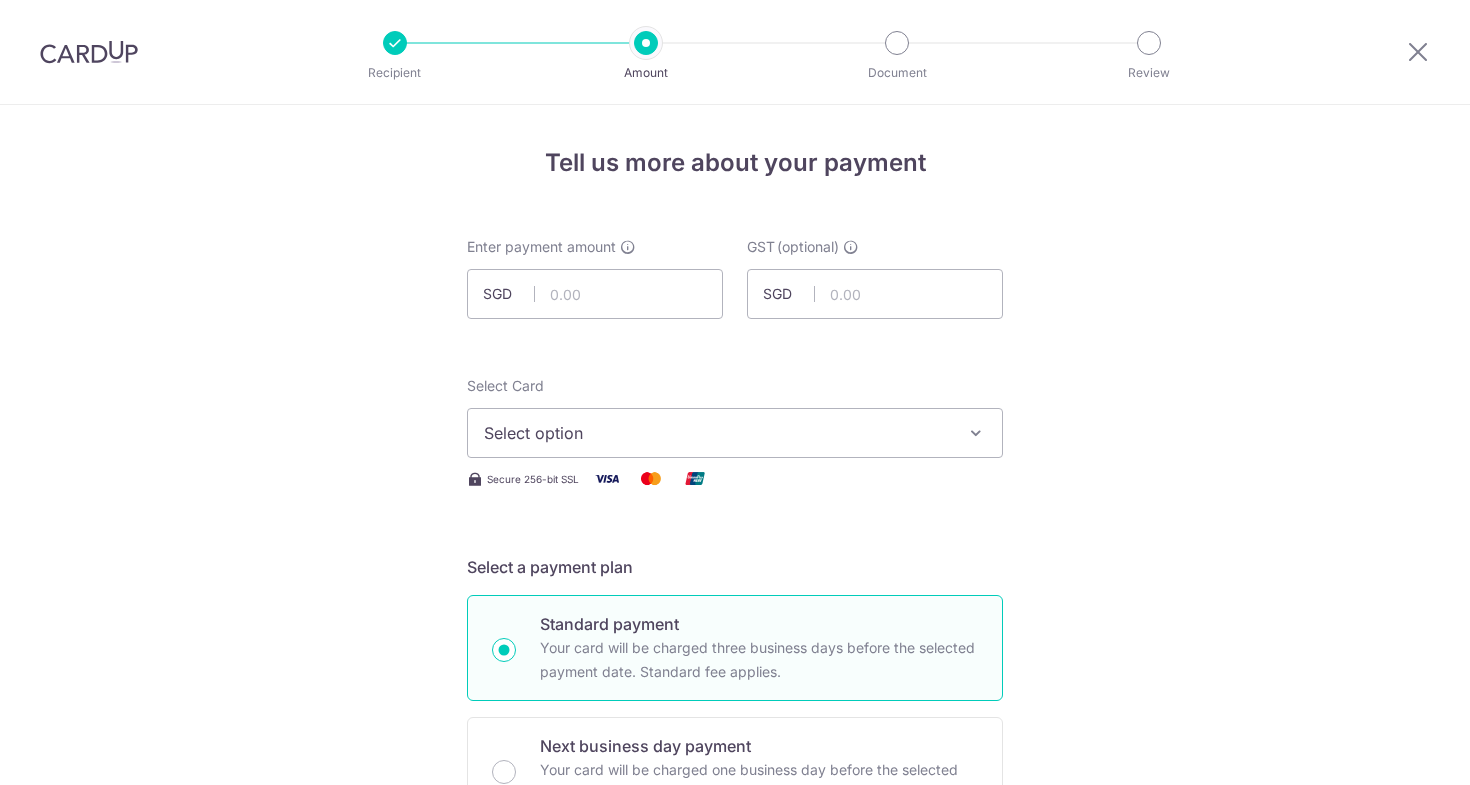 scroll, scrollTop: 0, scrollLeft: 0, axis: both 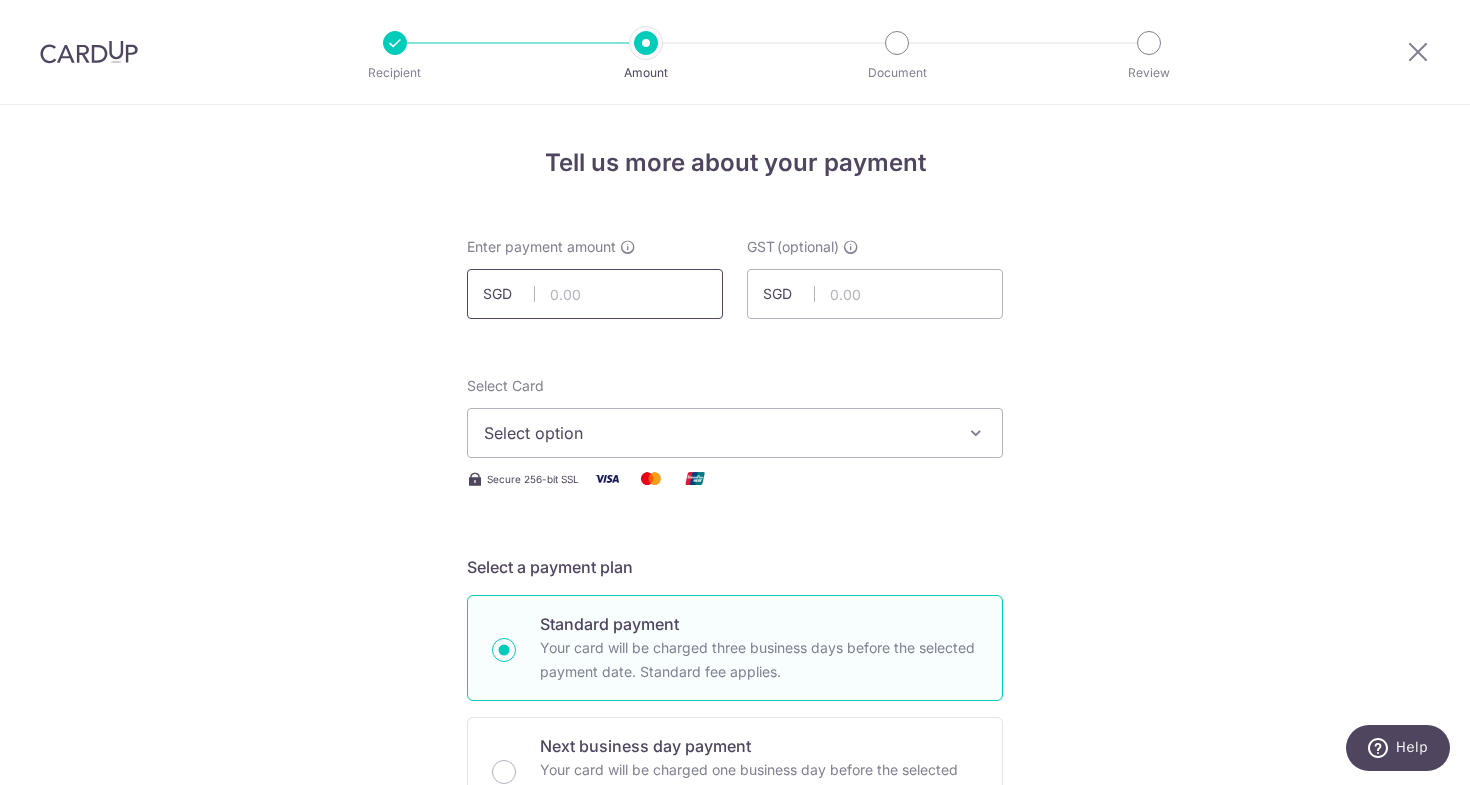 click at bounding box center [595, 294] 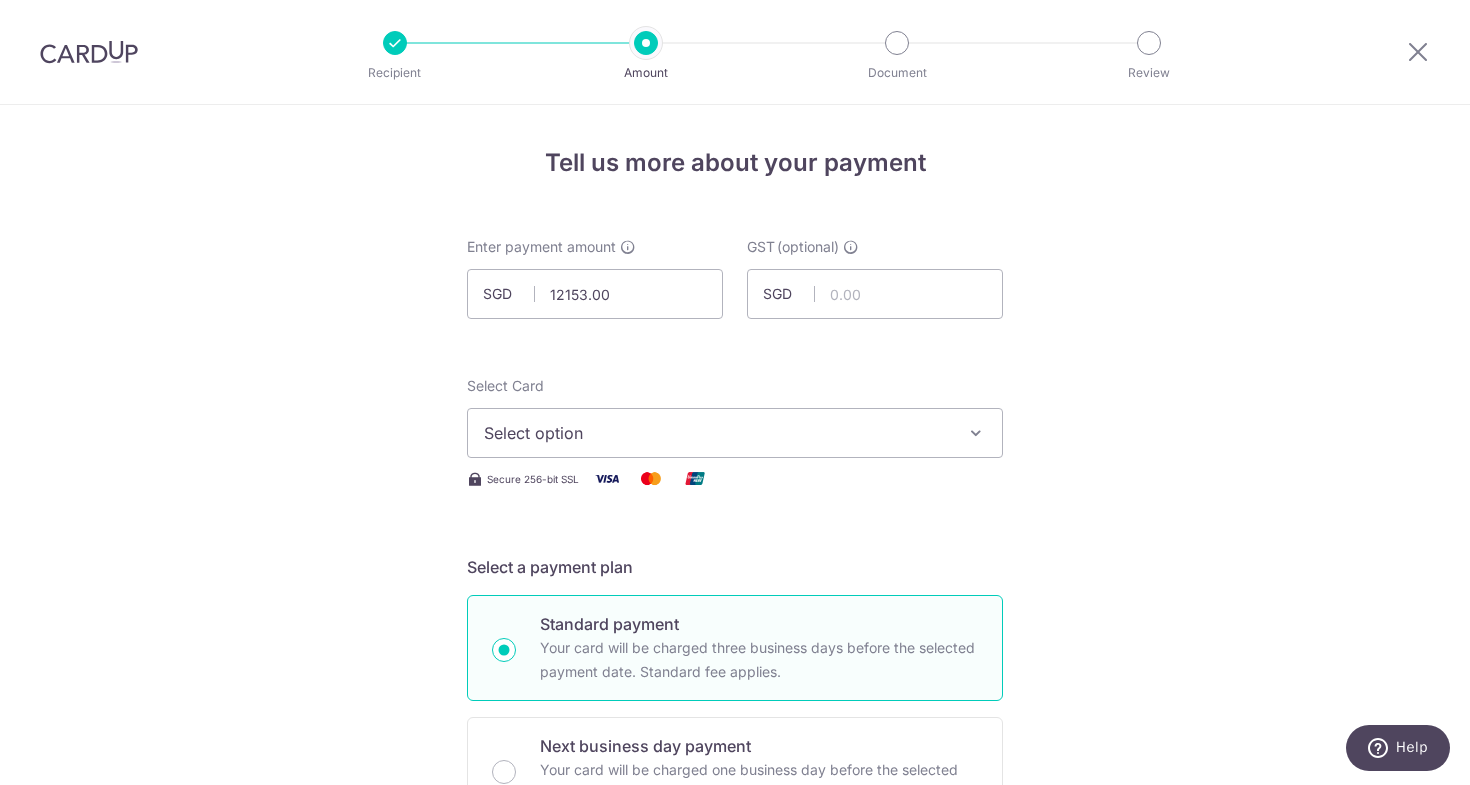 type on "12,153.00" 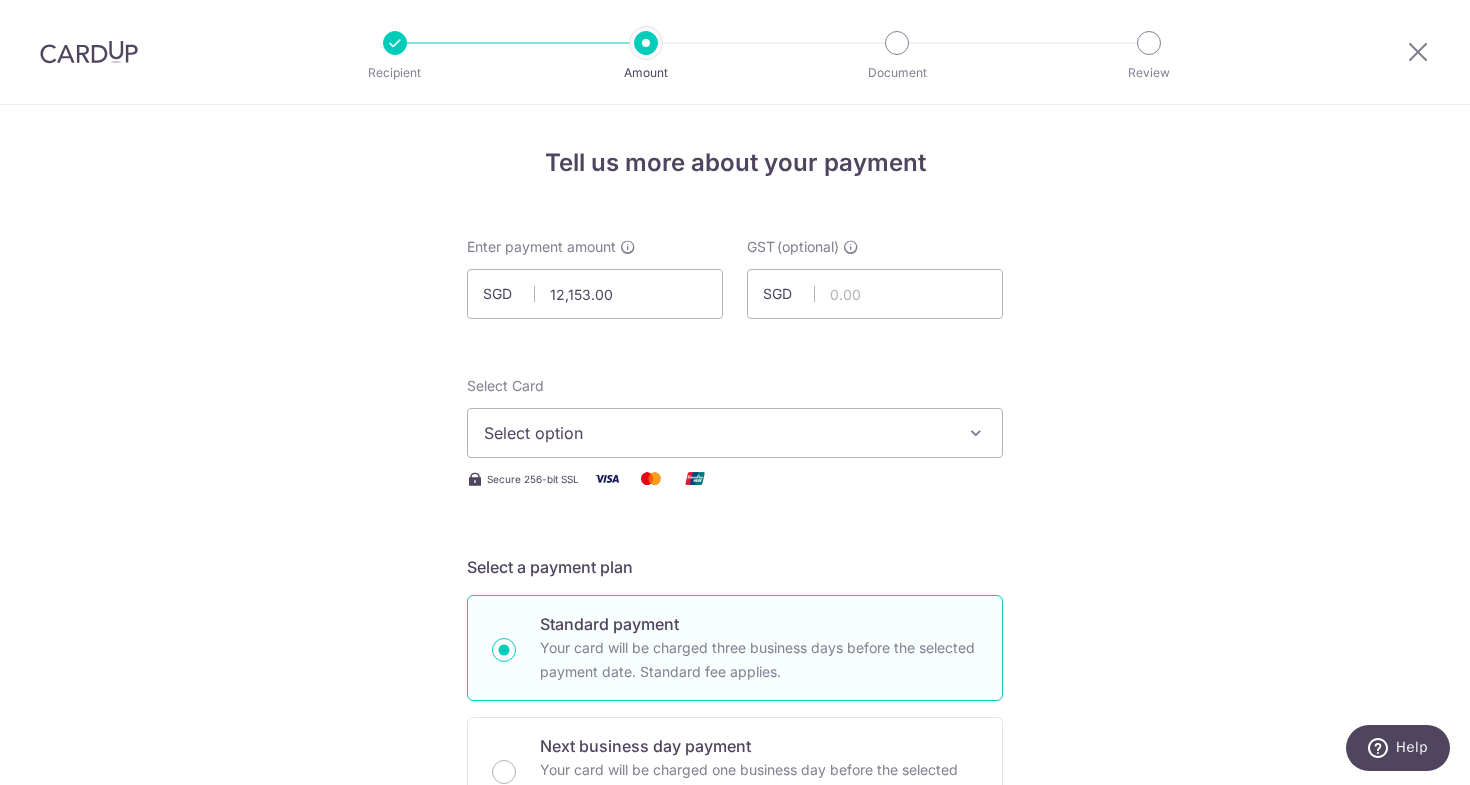 click on "Select option" at bounding box center [717, 433] 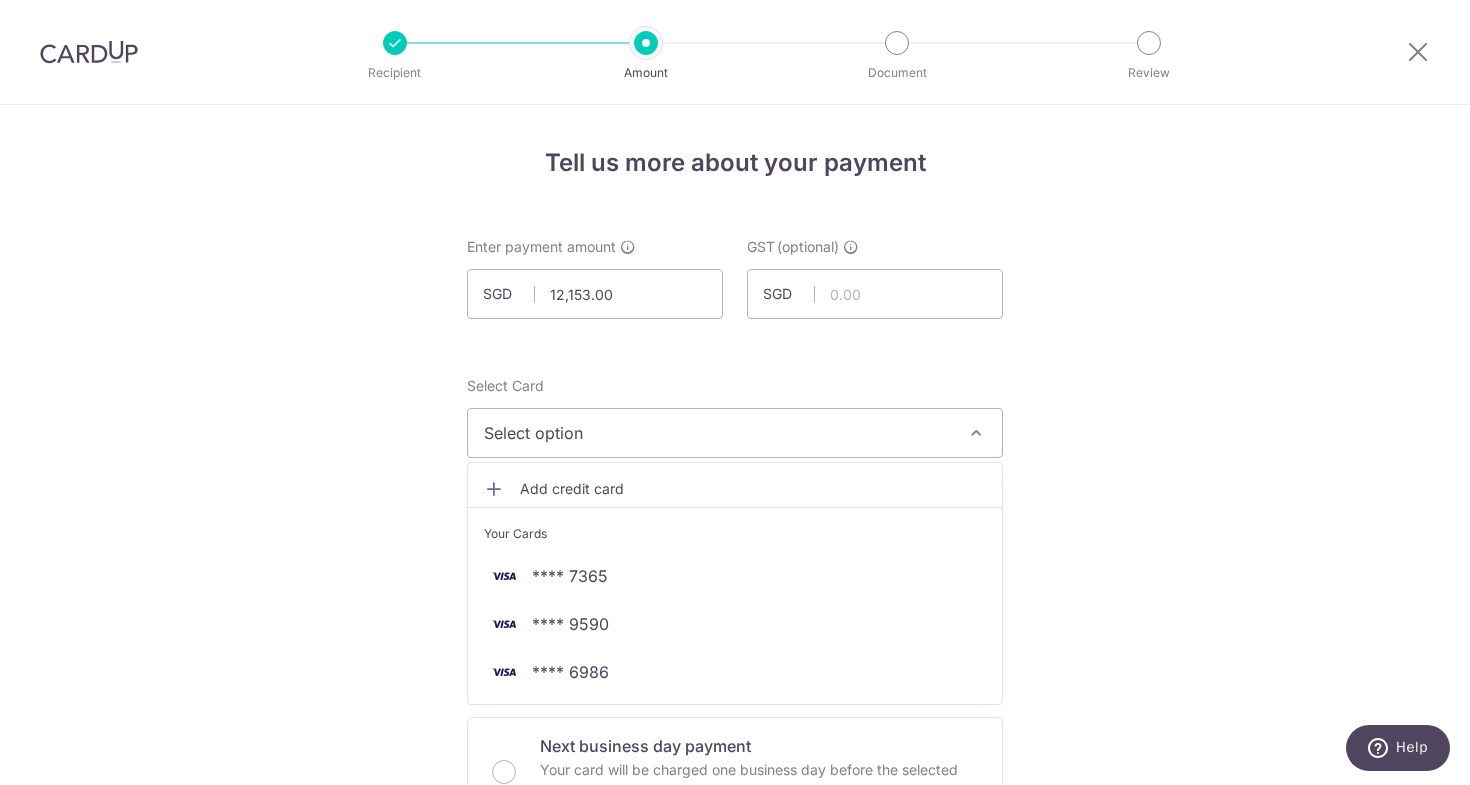 type 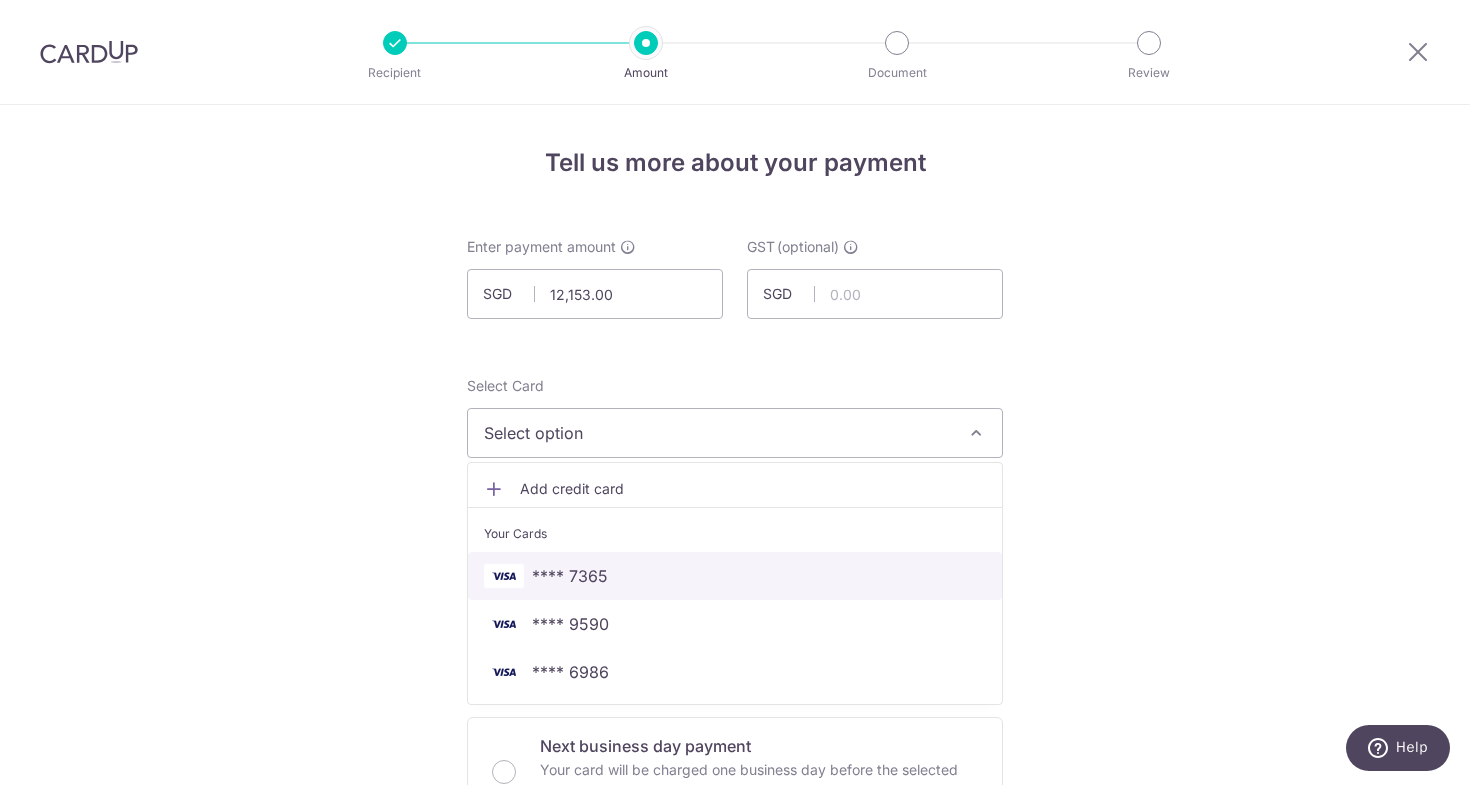 click on "**** 7365" at bounding box center [735, 576] 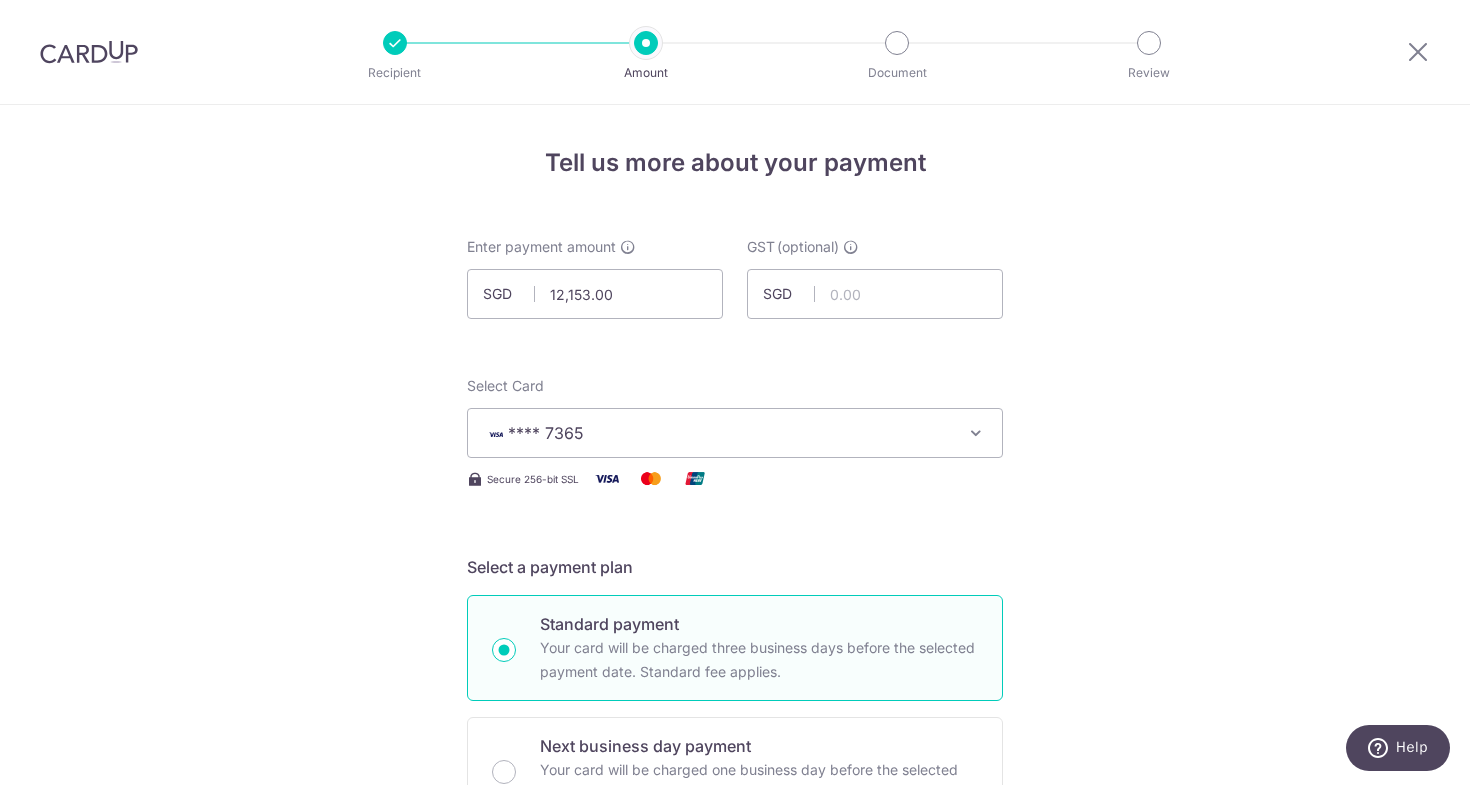 click on "Tell us more about your payment
Enter payment amount
SGD
12,153.00
12153.00
GST
(optional)
SGD
Select Card
**** 7365
Add credit card
Your Cards
**** 7365
**** 9590
**** 6986
Secure 256-bit SSL" at bounding box center (735, 1076) 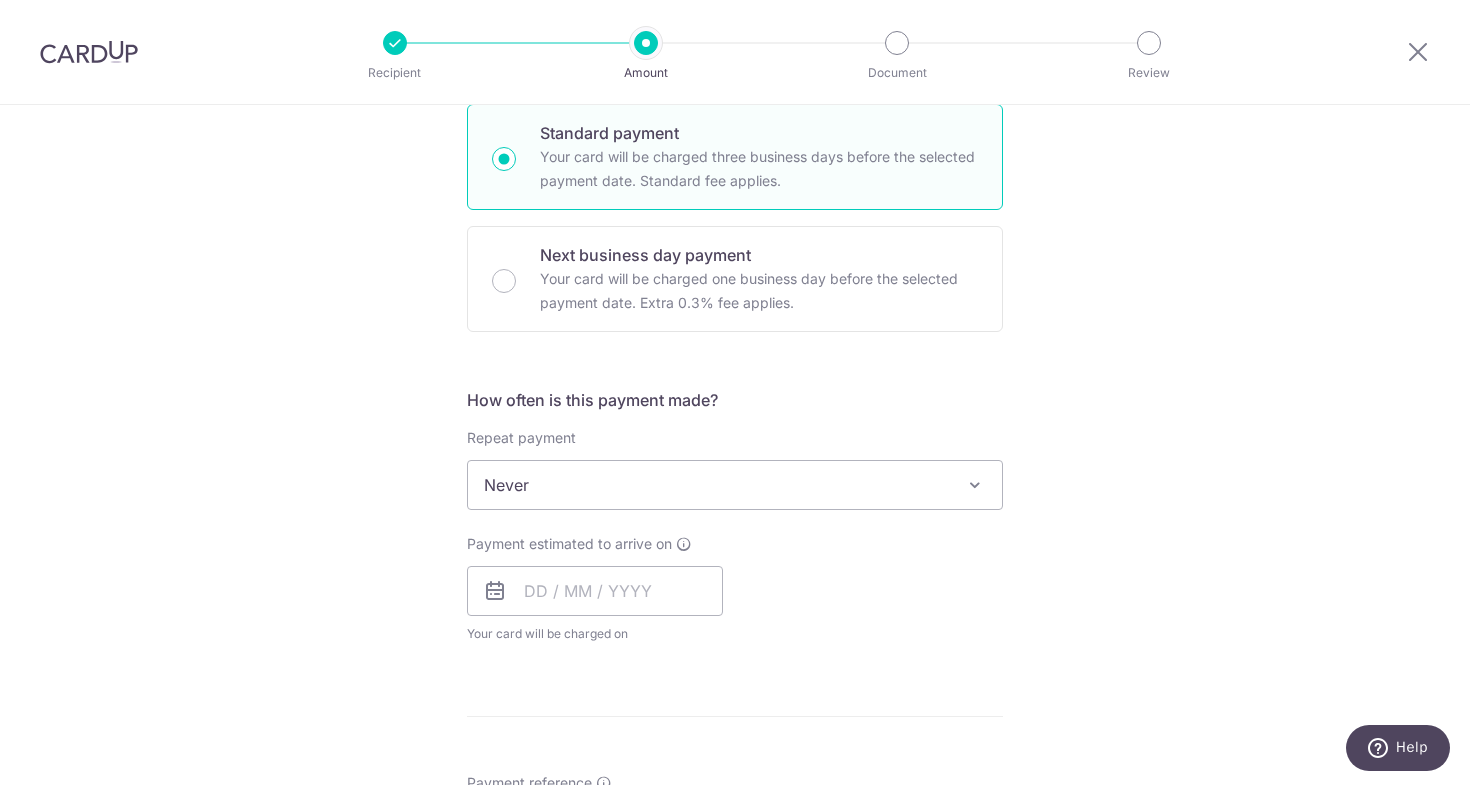 scroll, scrollTop: 540, scrollLeft: 0, axis: vertical 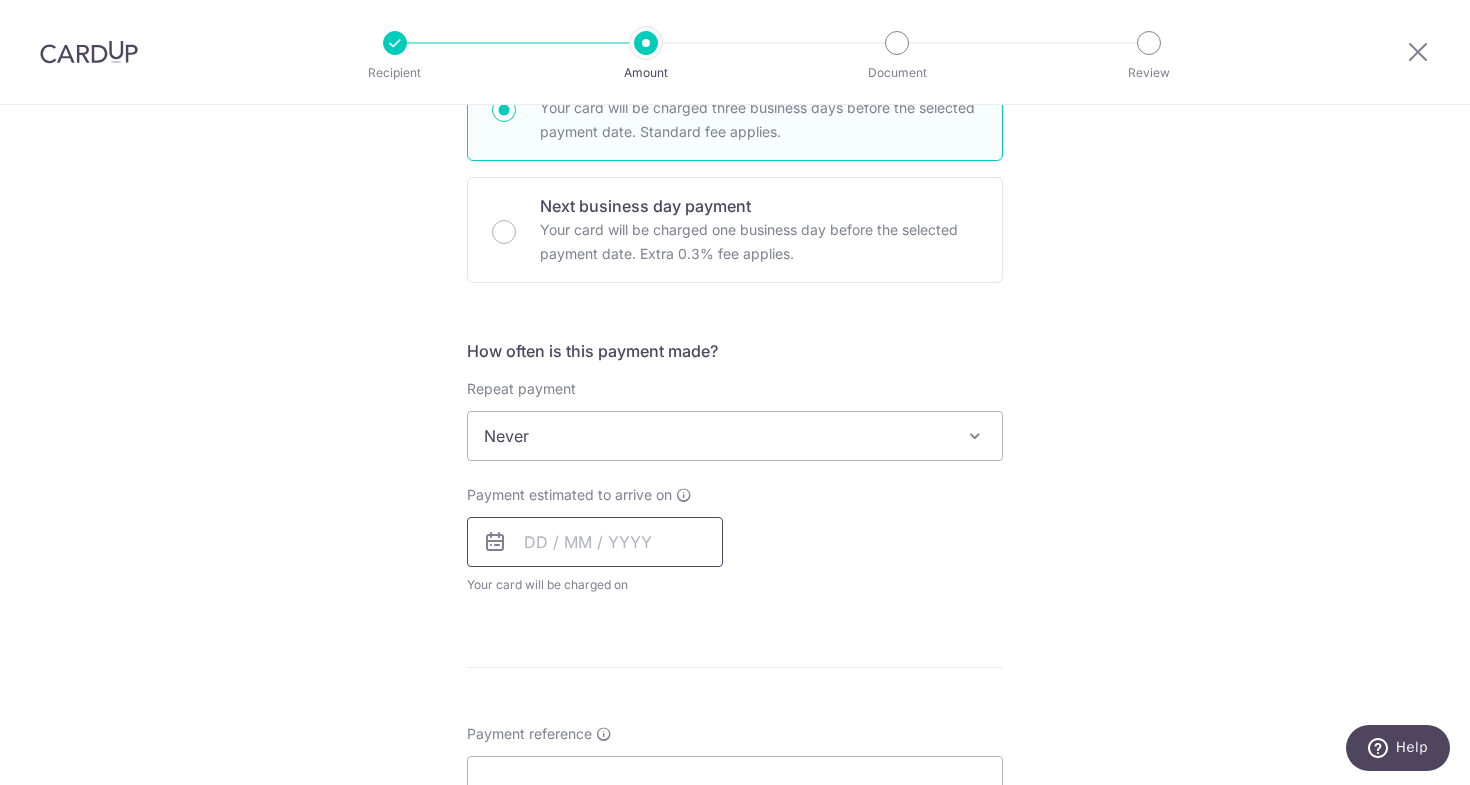 click at bounding box center [595, 542] 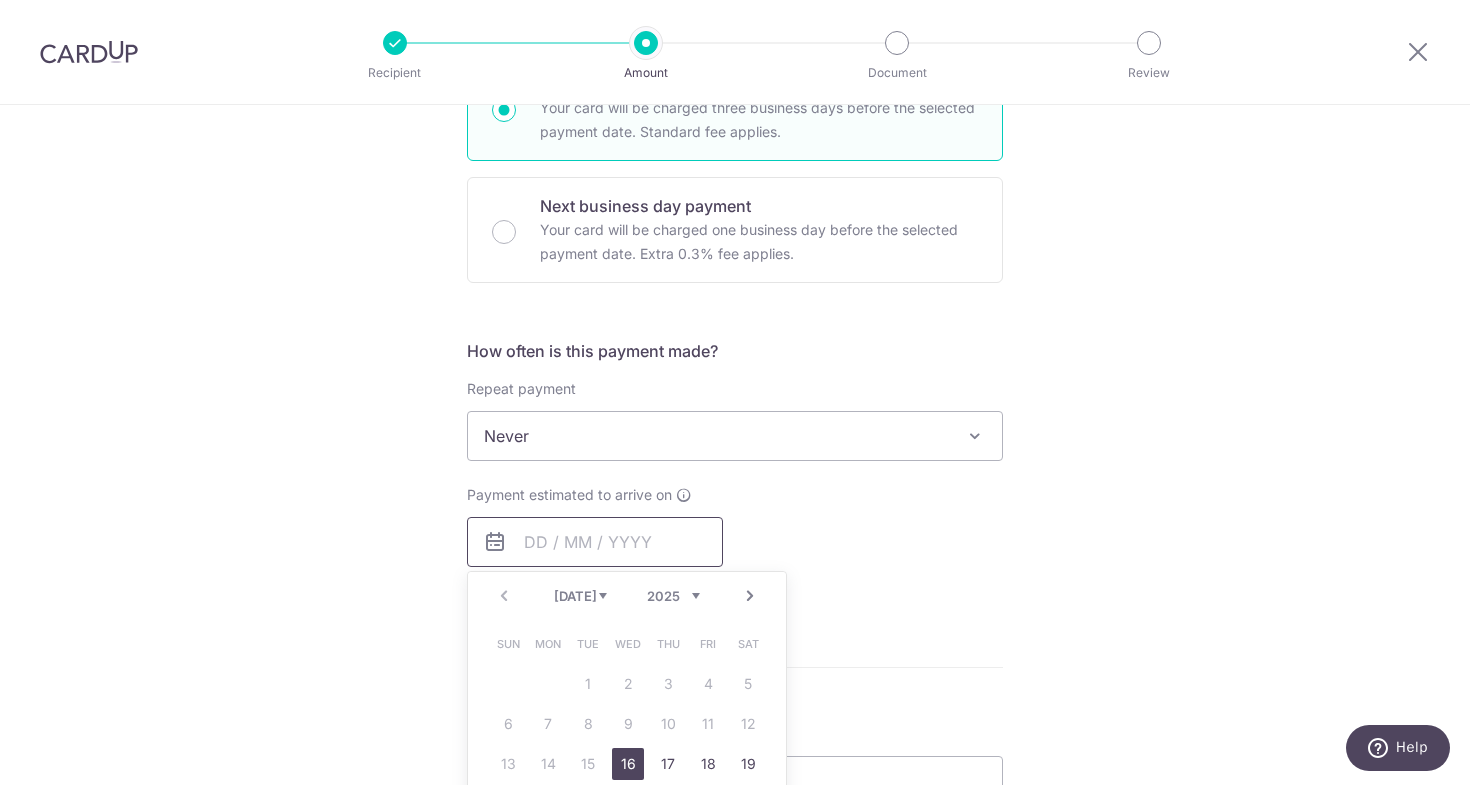scroll, scrollTop: 670, scrollLeft: 0, axis: vertical 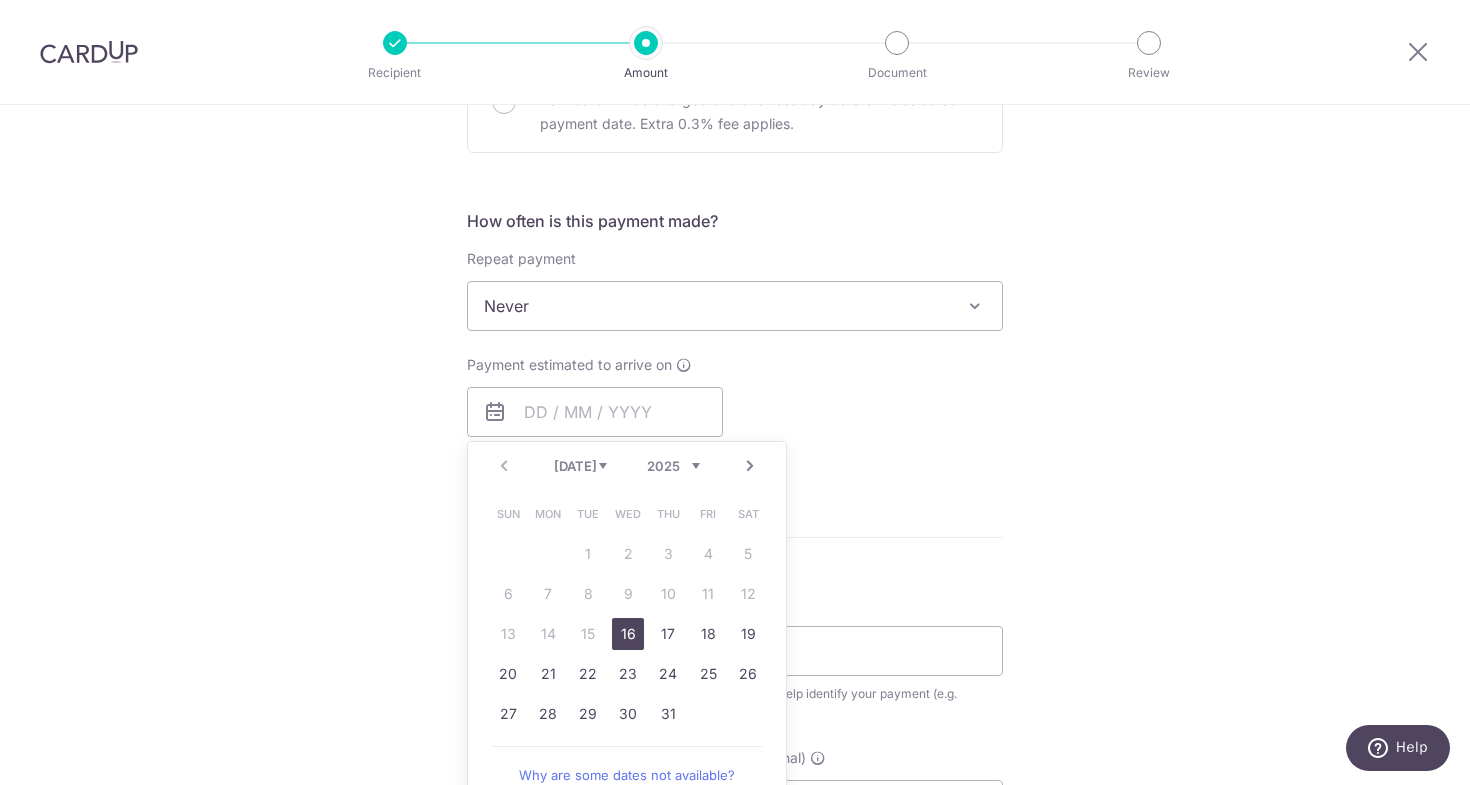 click on "16" at bounding box center (628, 634) 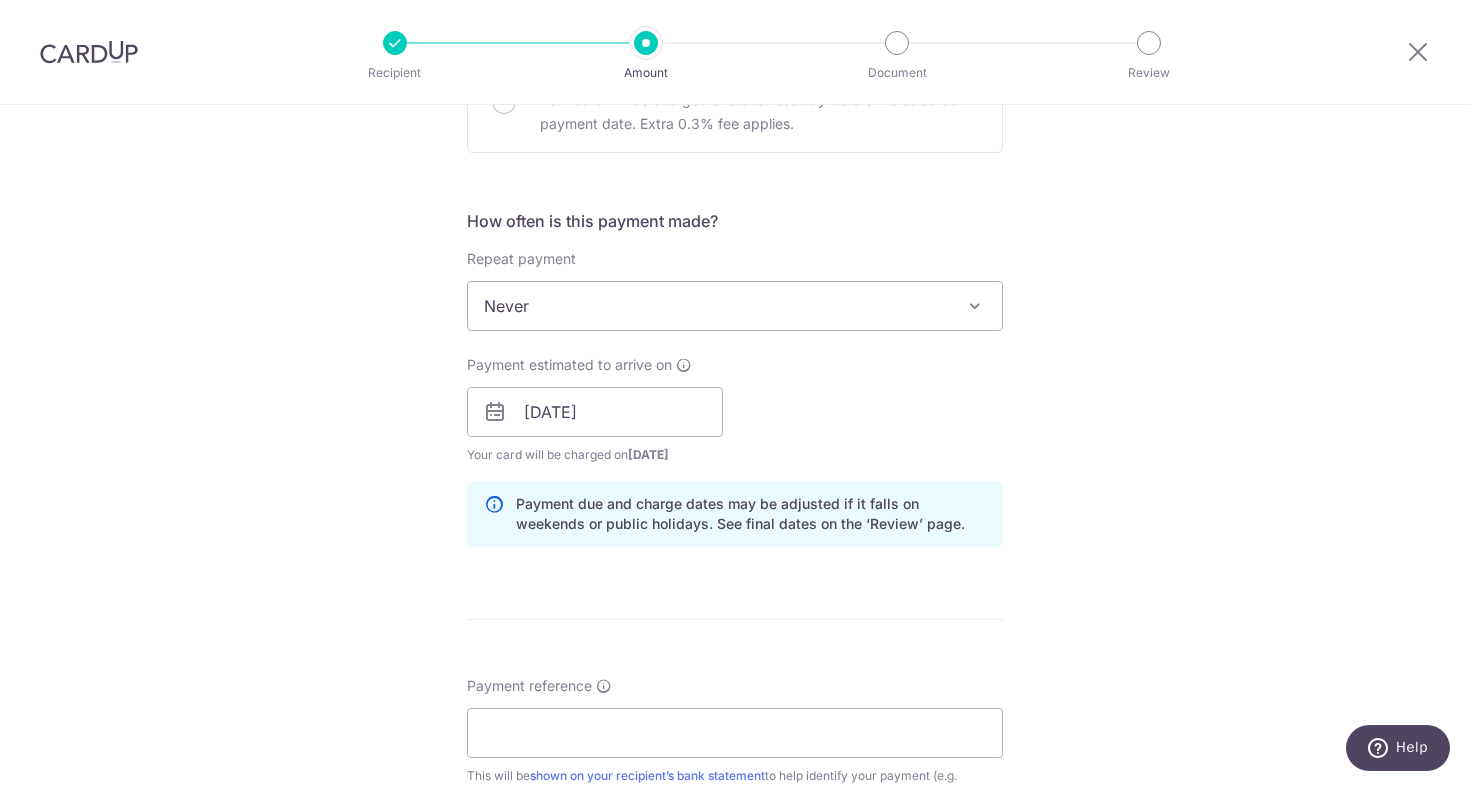 click on "Payment estimated to arrive on
16/07/2025
Prev Next Jul Aug Sep Oct Nov Dec 2025 2026 2027 2028 2029 2030 2031 2032 2033 2034 2035 Sun Mon Tue Wed Thu Fri Sat     1 2 3 4 5 6 7 8 9 10 11 12 13 14 15 16 17 18 19 20 21 22 23 24 25 26 27 28 29 30 31
Your card will be charged on  11/07/2025  for the first payment
* If your payment is funded by  9:00am SGT on Monday 14/07/2025
14/07/2025
No. of Payments" at bounding box center (735, 410) 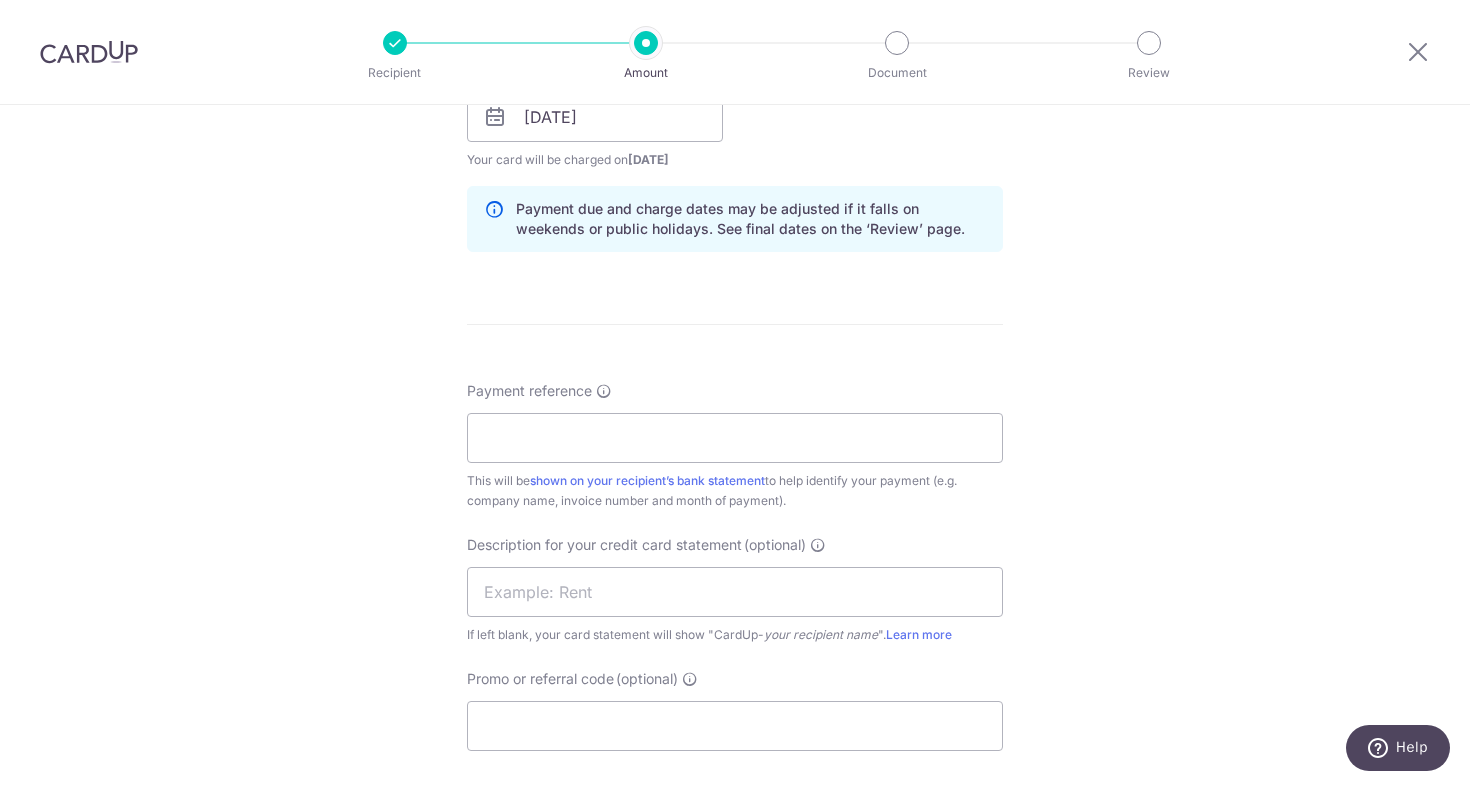 scroll, scrollTop: 968, scrollLeft: 0, axis: vertical 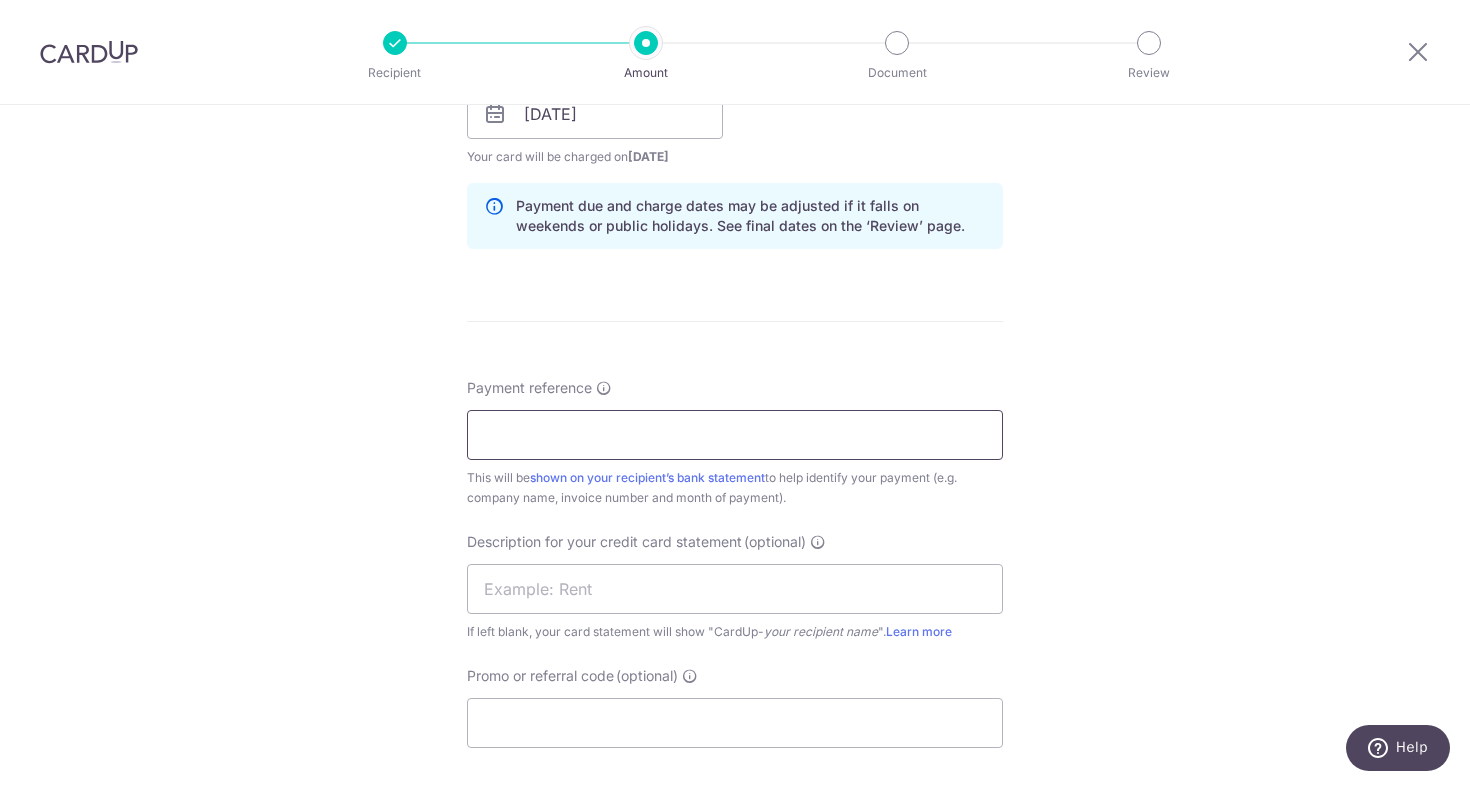 click on "Payment reference" at bounding box center [735, 435] 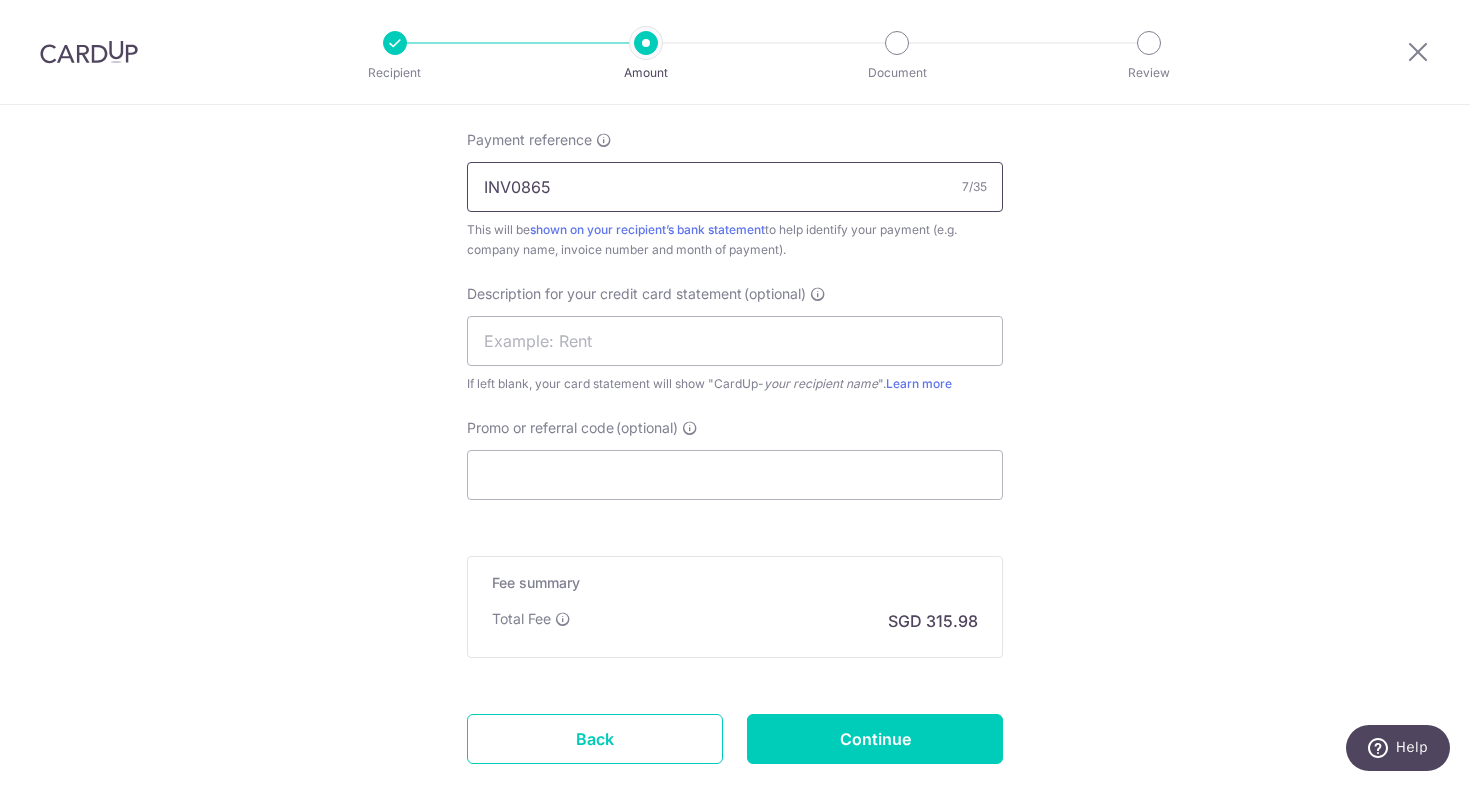 scroll, scrollTop: 1215, scrollLeft: 0, axis: vertical 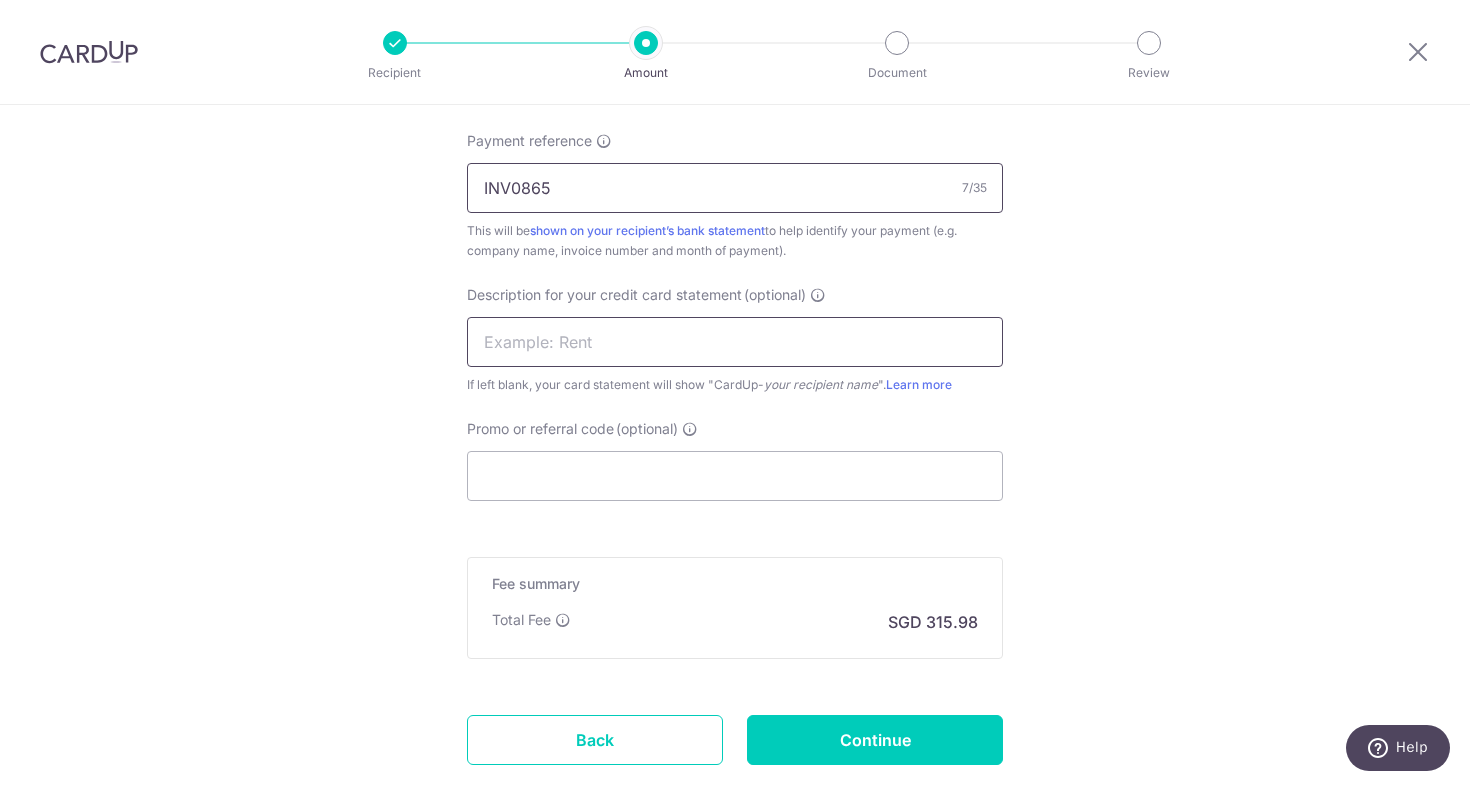 type on "INV0865" 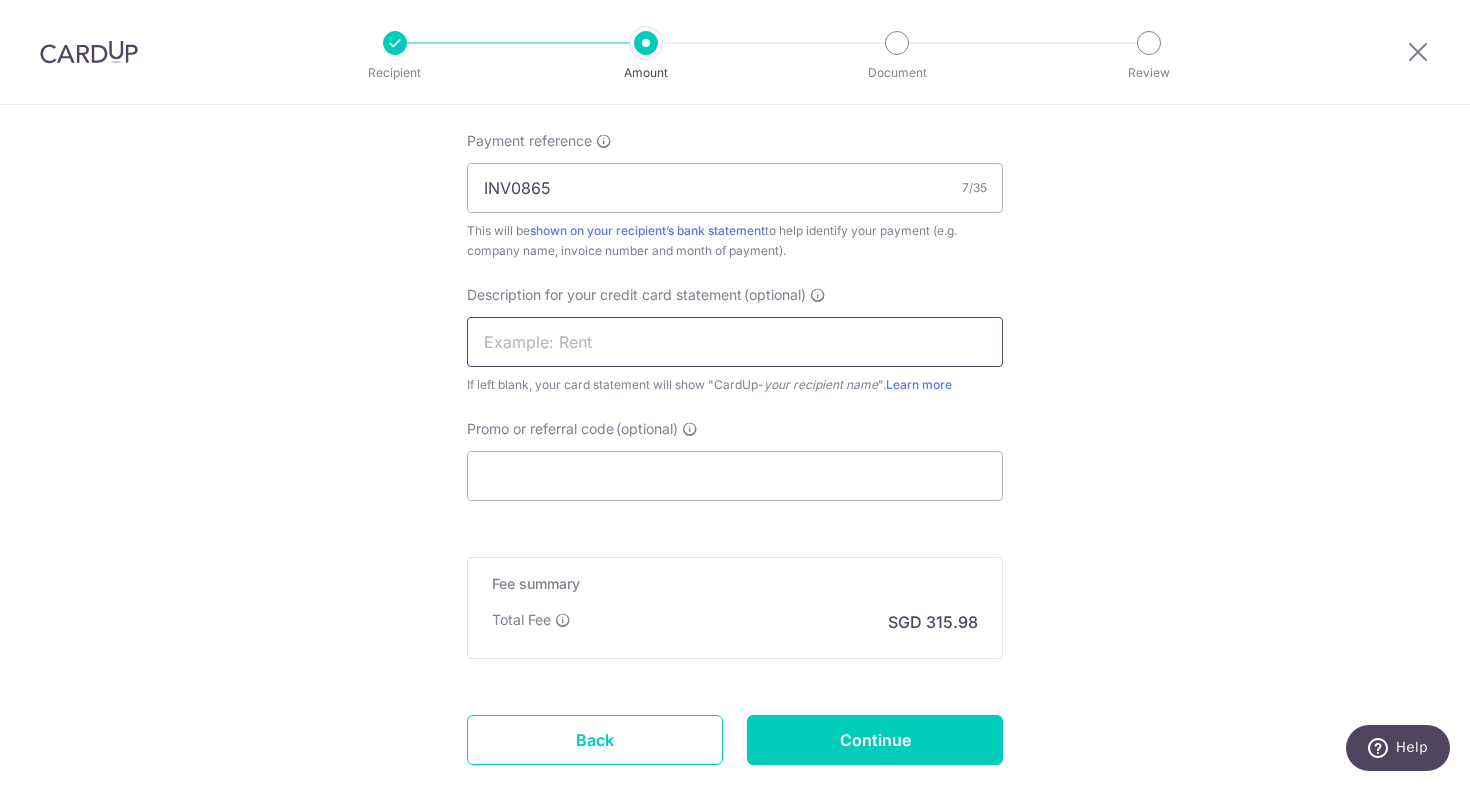 click at bounding box center (735, 342) 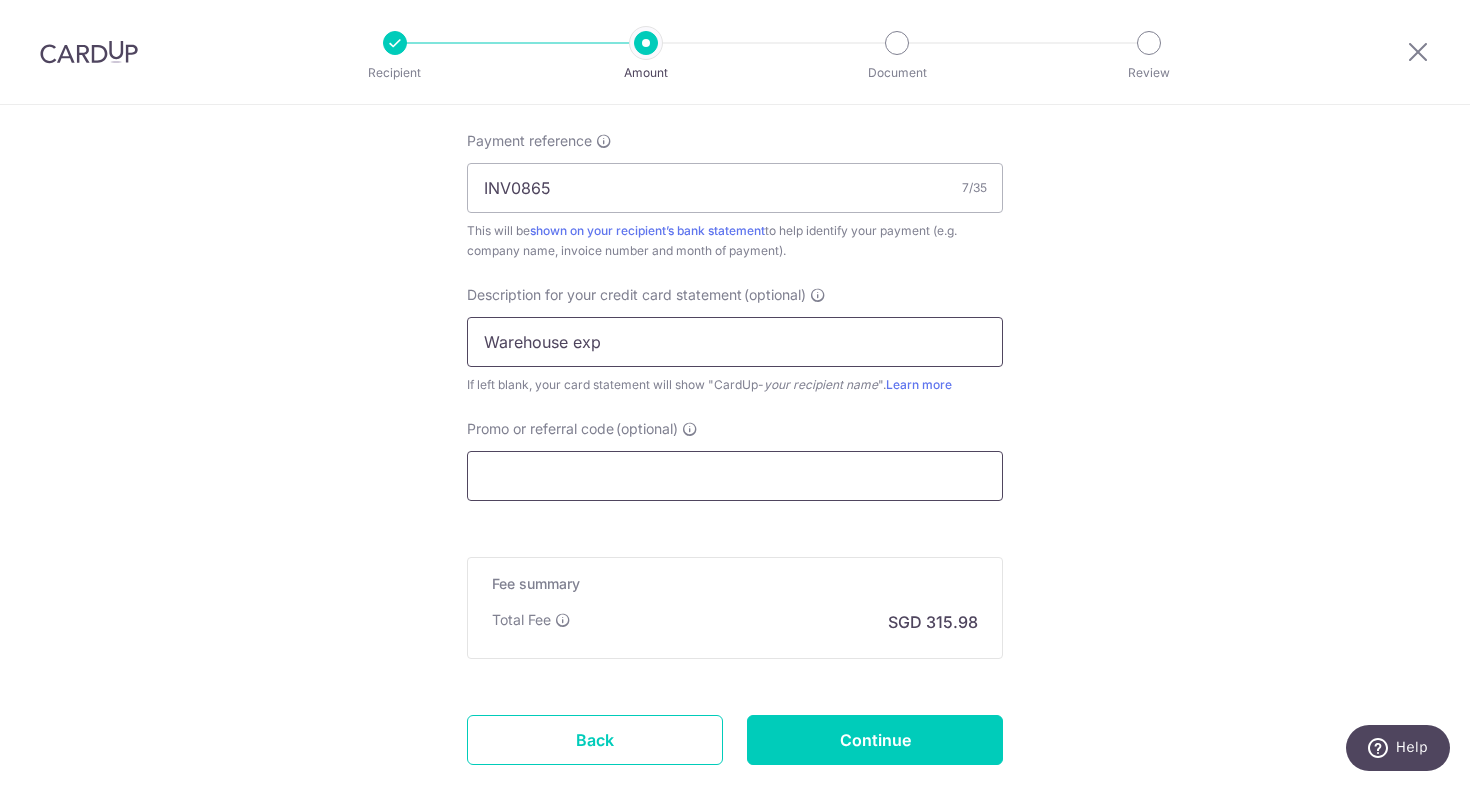 scroll, scrollTop: 1346, scrollLeft: 0, axis: vertical 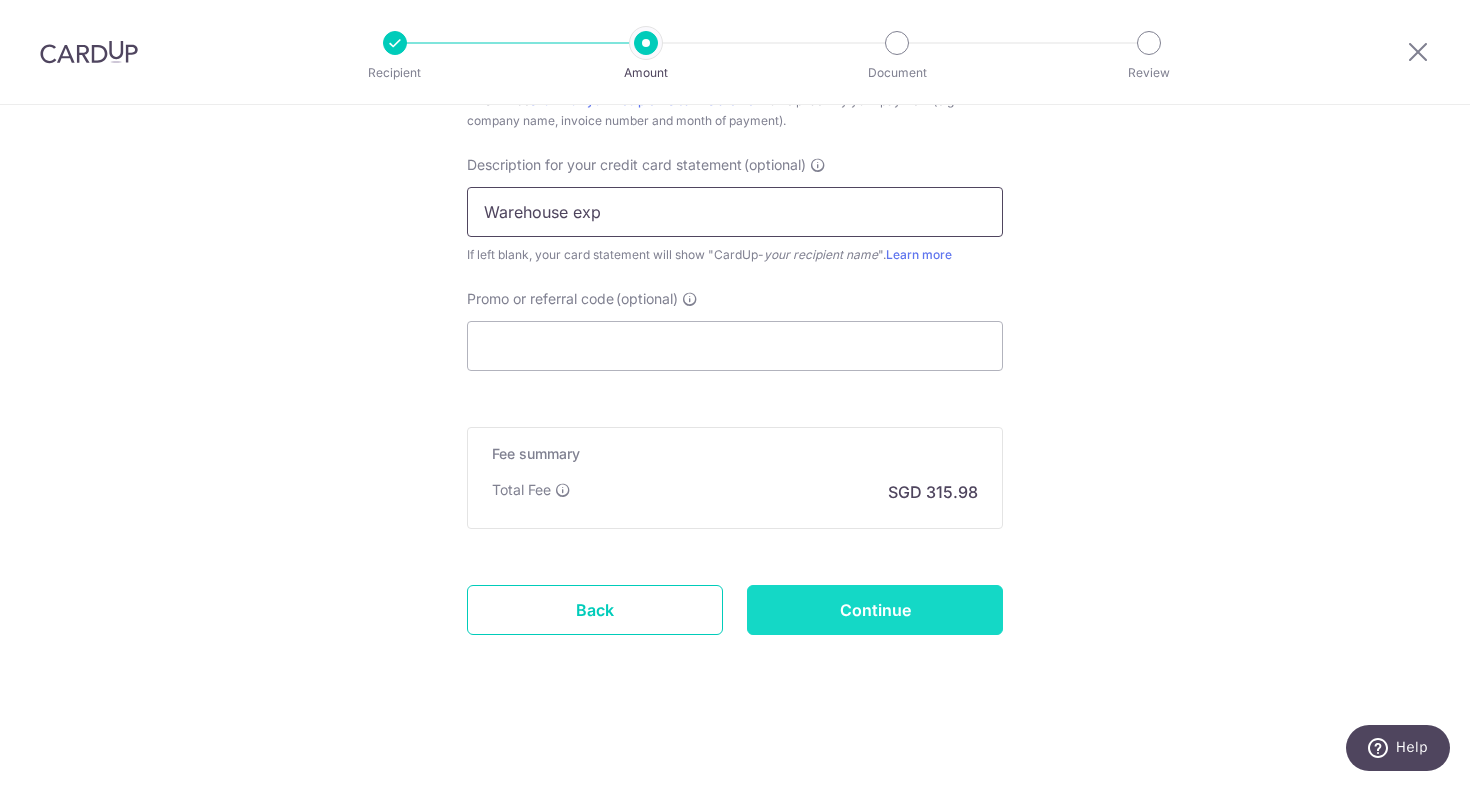 type on "Warehouse exp" 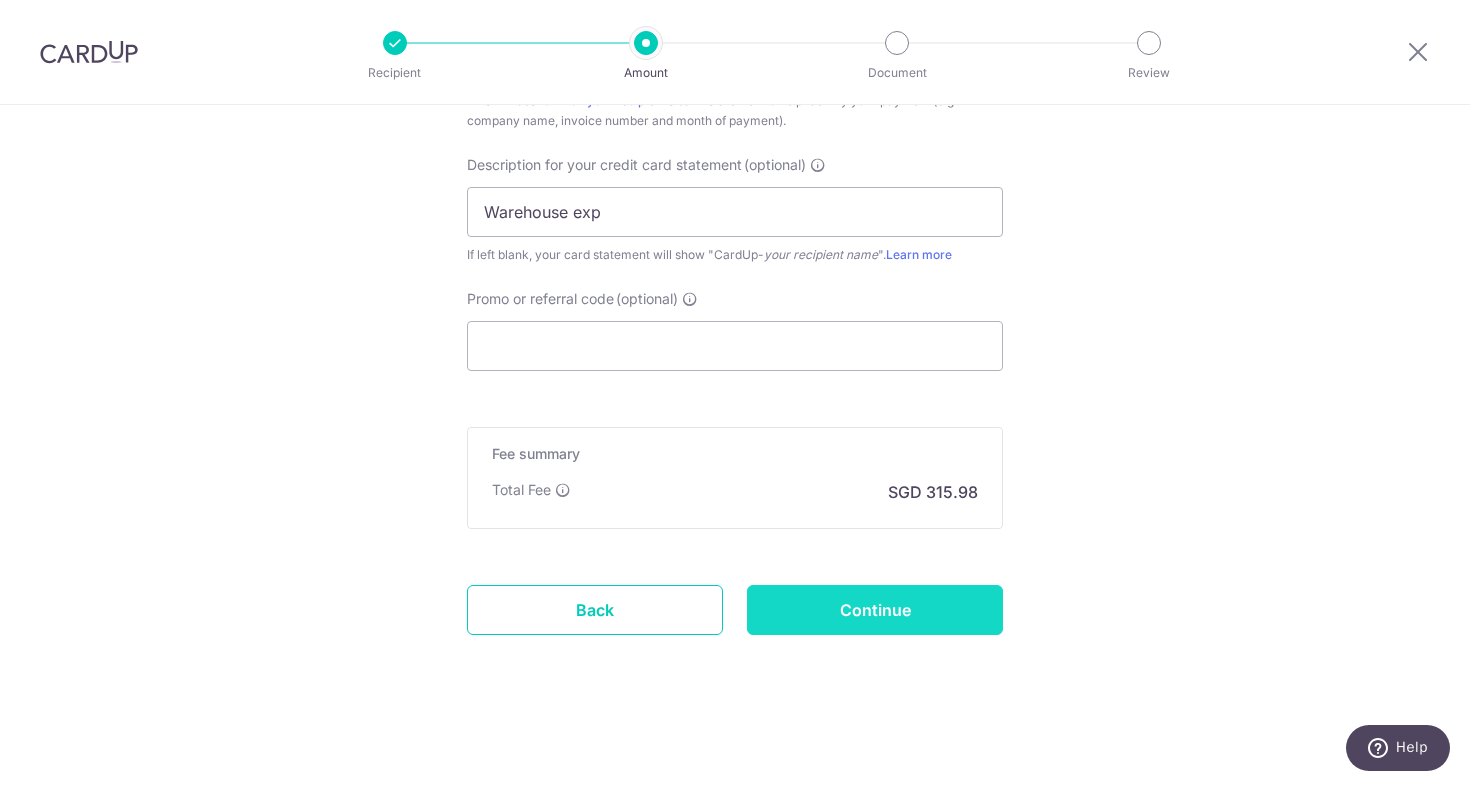 click on "Continue" at bounding box center [875, 610] 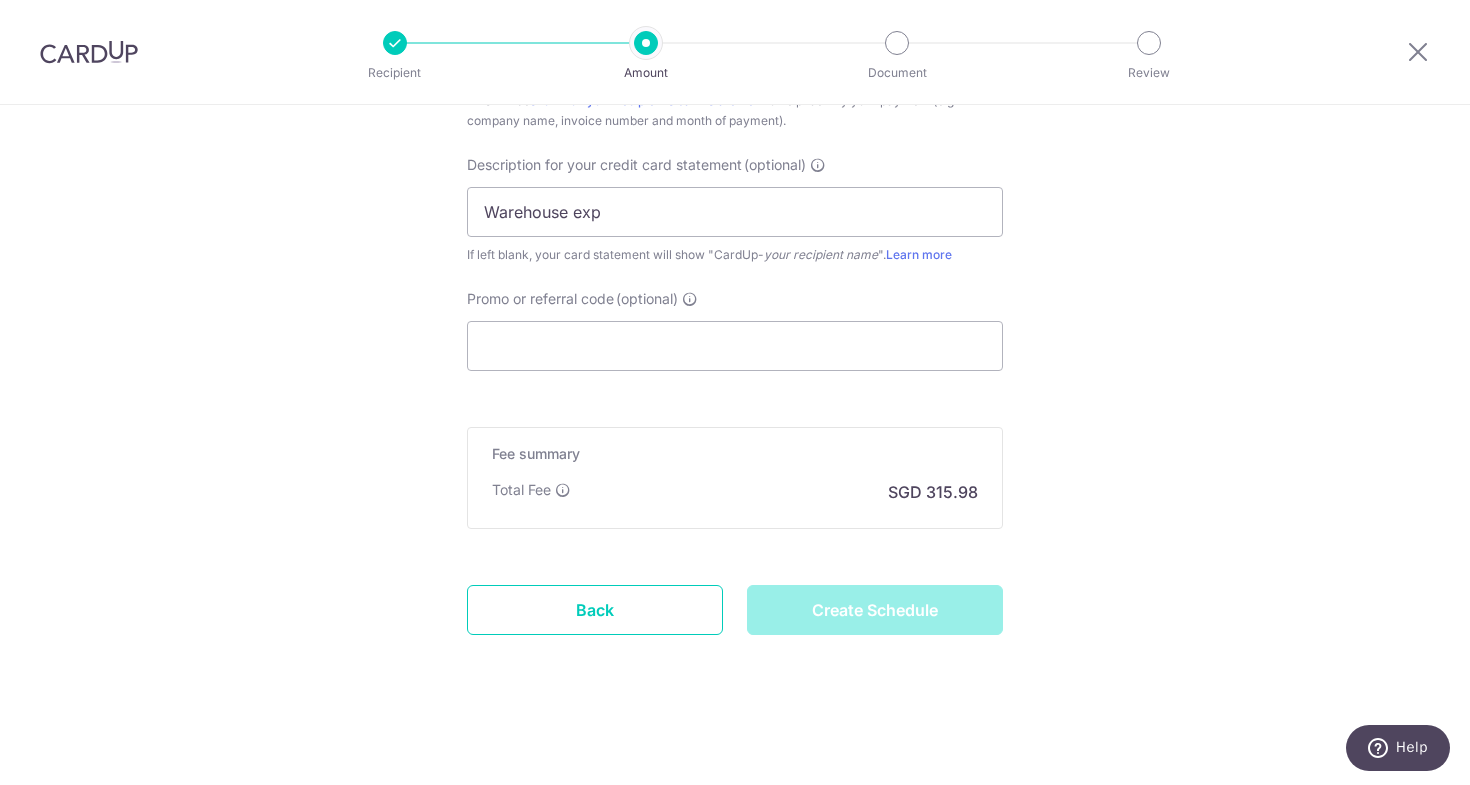 type on "Create Schedule" 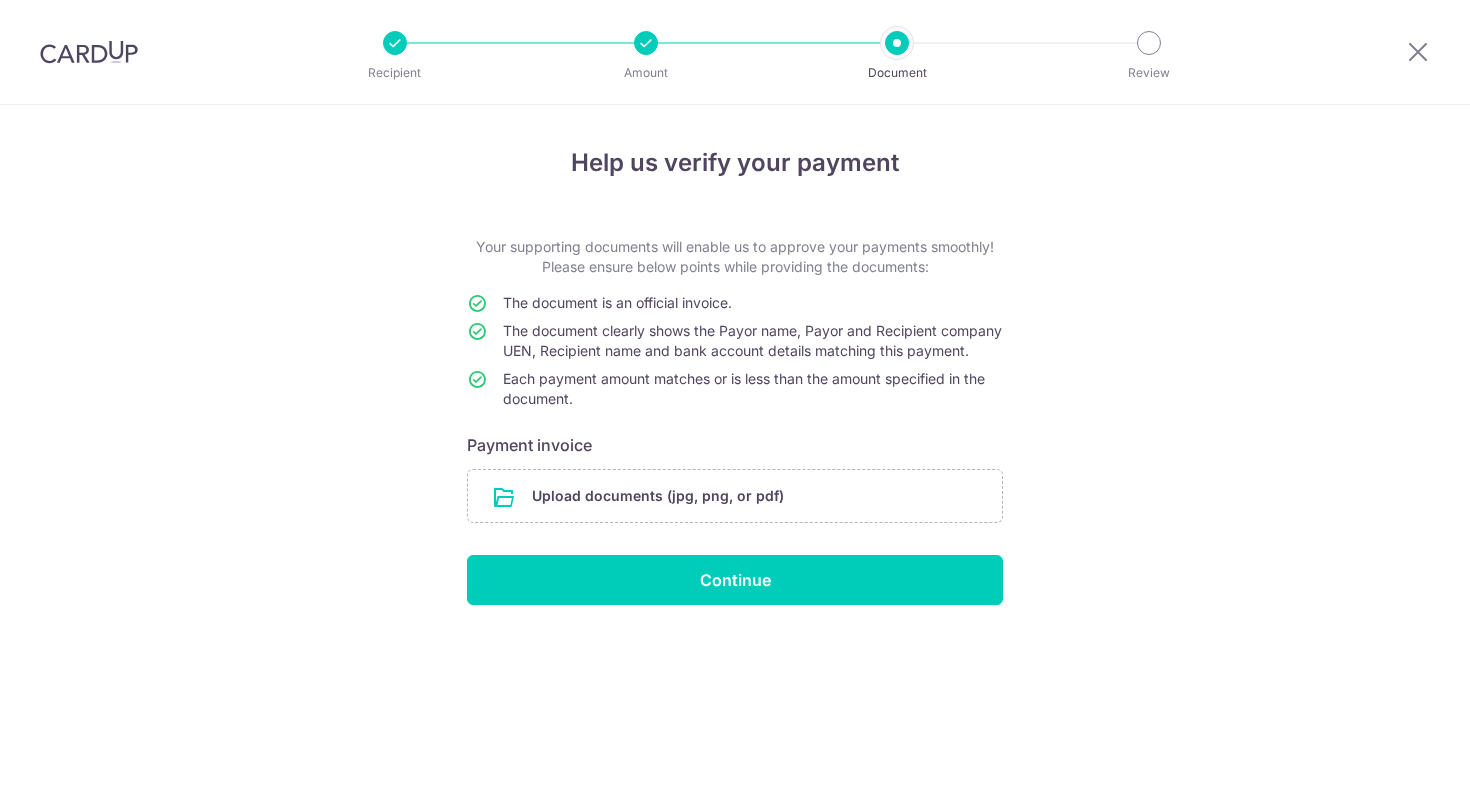 scroll, scrollTop: 0, scrollLeft: 0, axis: both 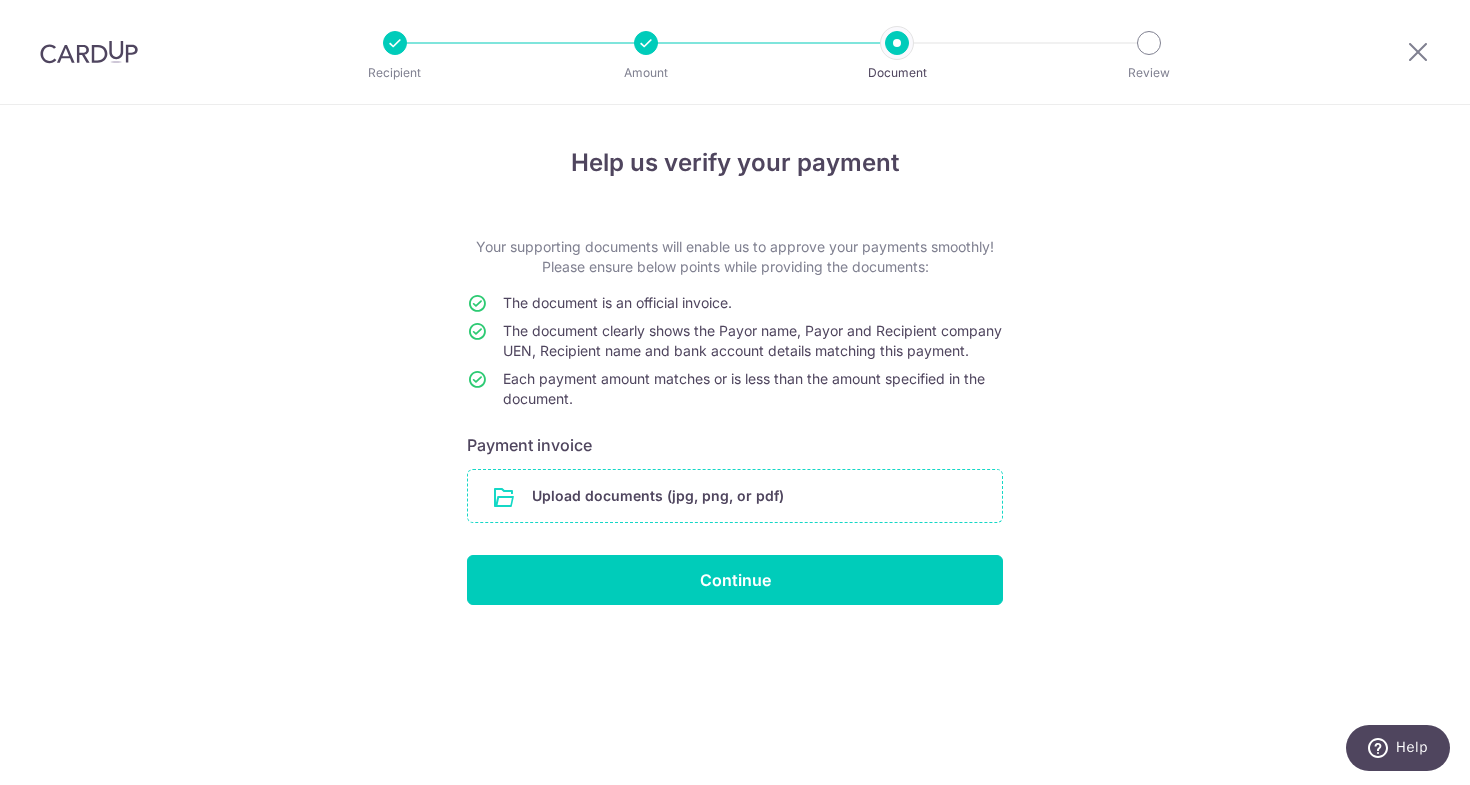 click at bounding box center [735, 496] 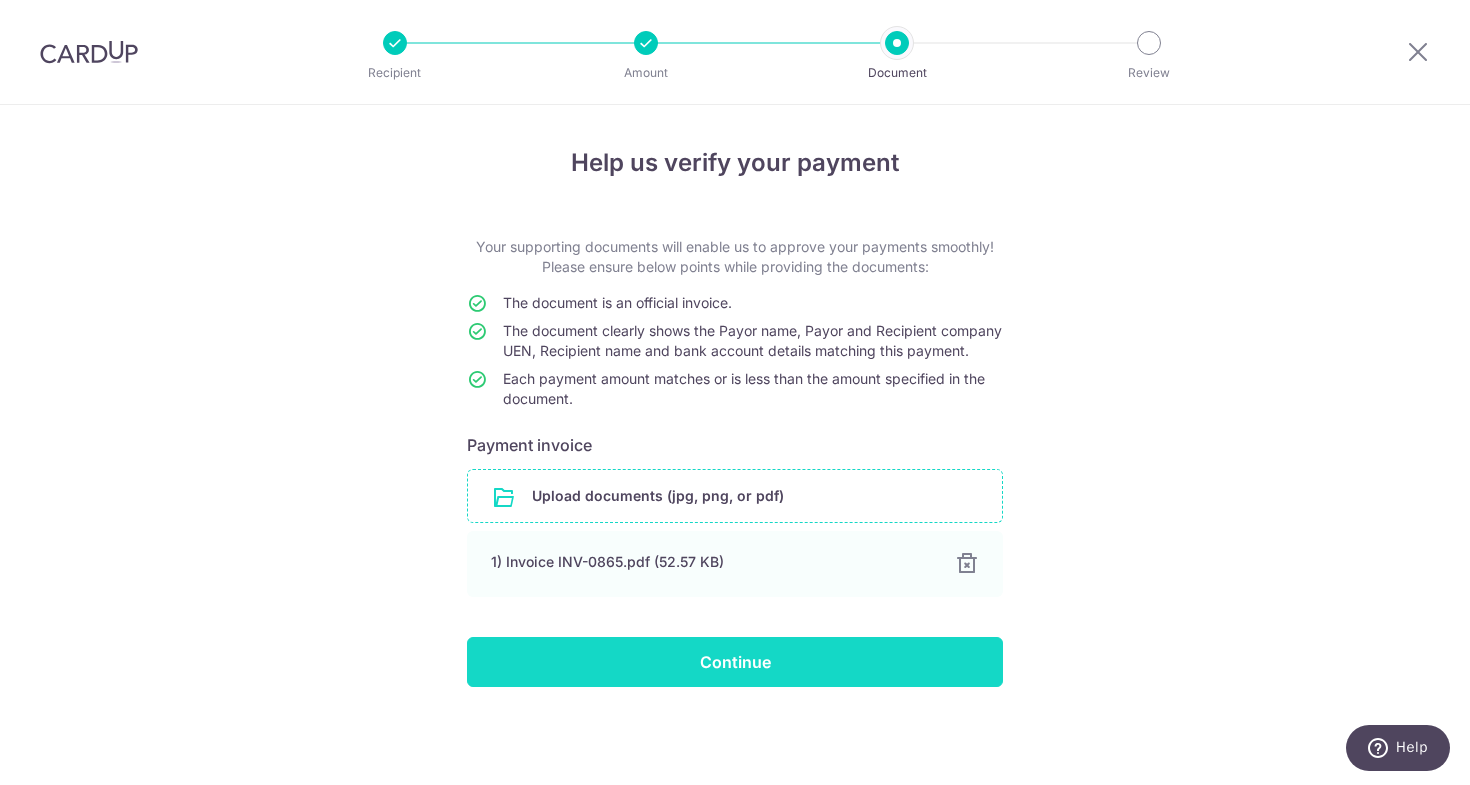 click on "Continue" at bounding box center (735, 662) 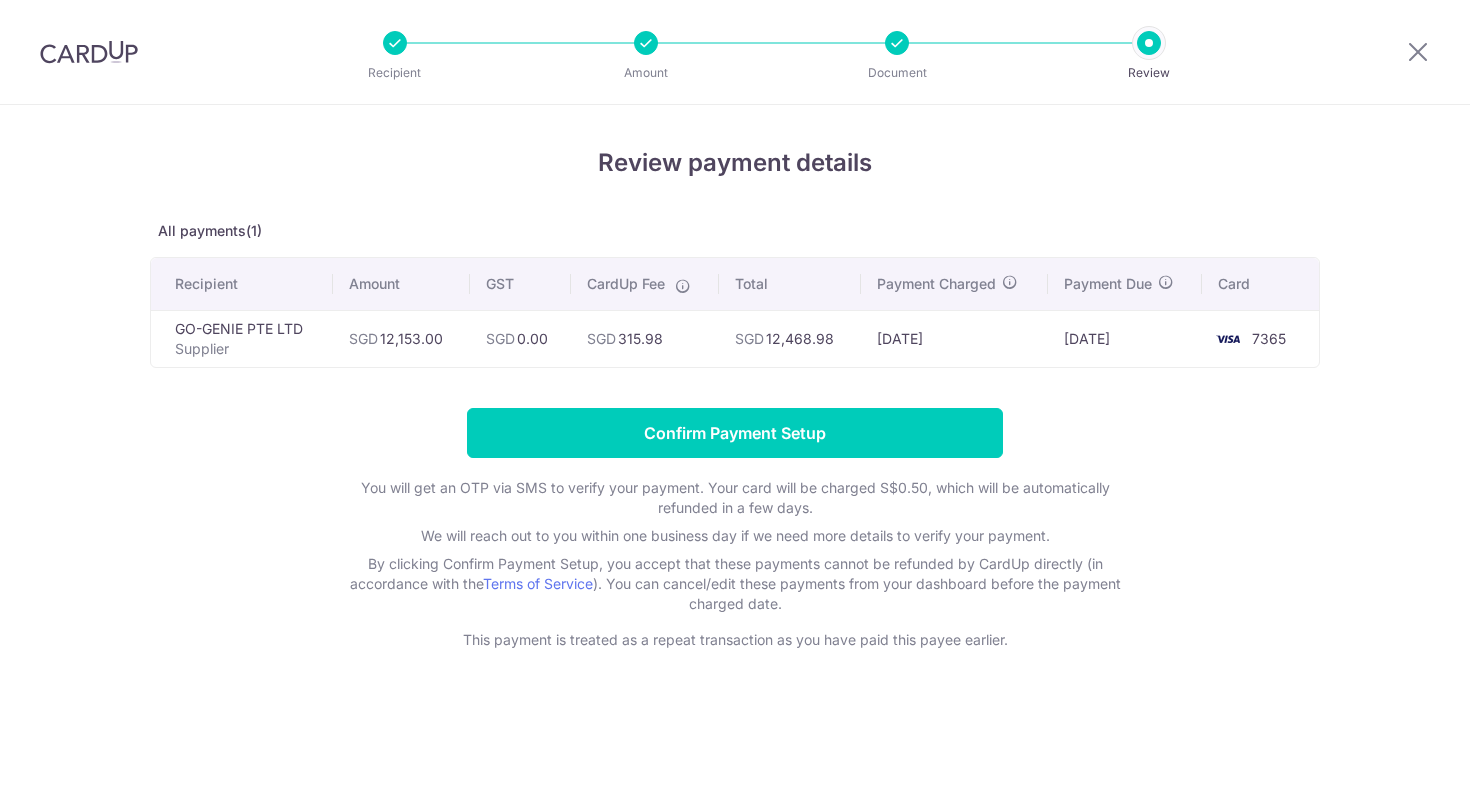 scroll, scrollTop: 0, scrollLeft: 0, axis: both 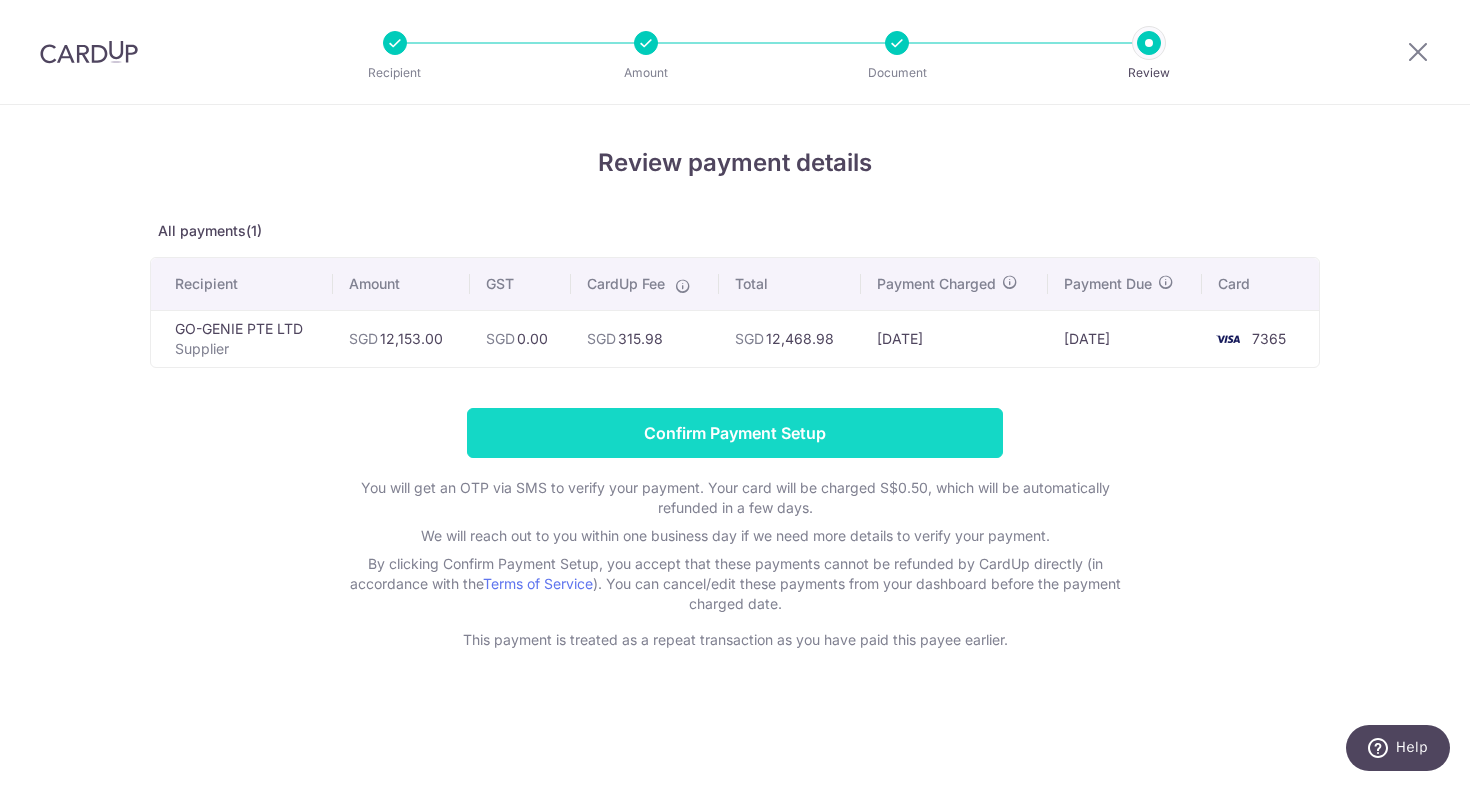 click on "Confirm Payment Setup" at bounding box center [735, 433] 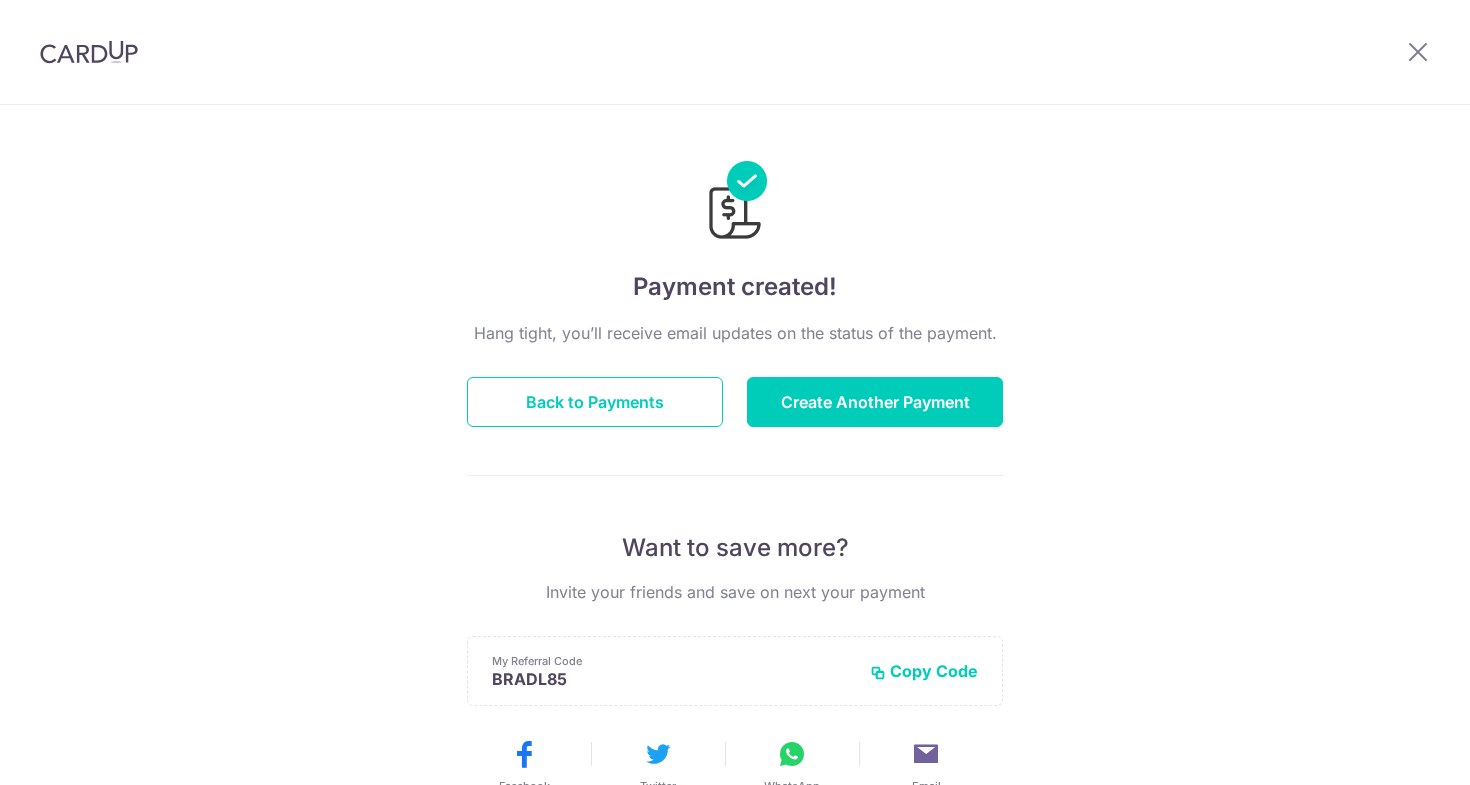 scroll, scrollTop: 0, scrollLeft: 0, axis: both 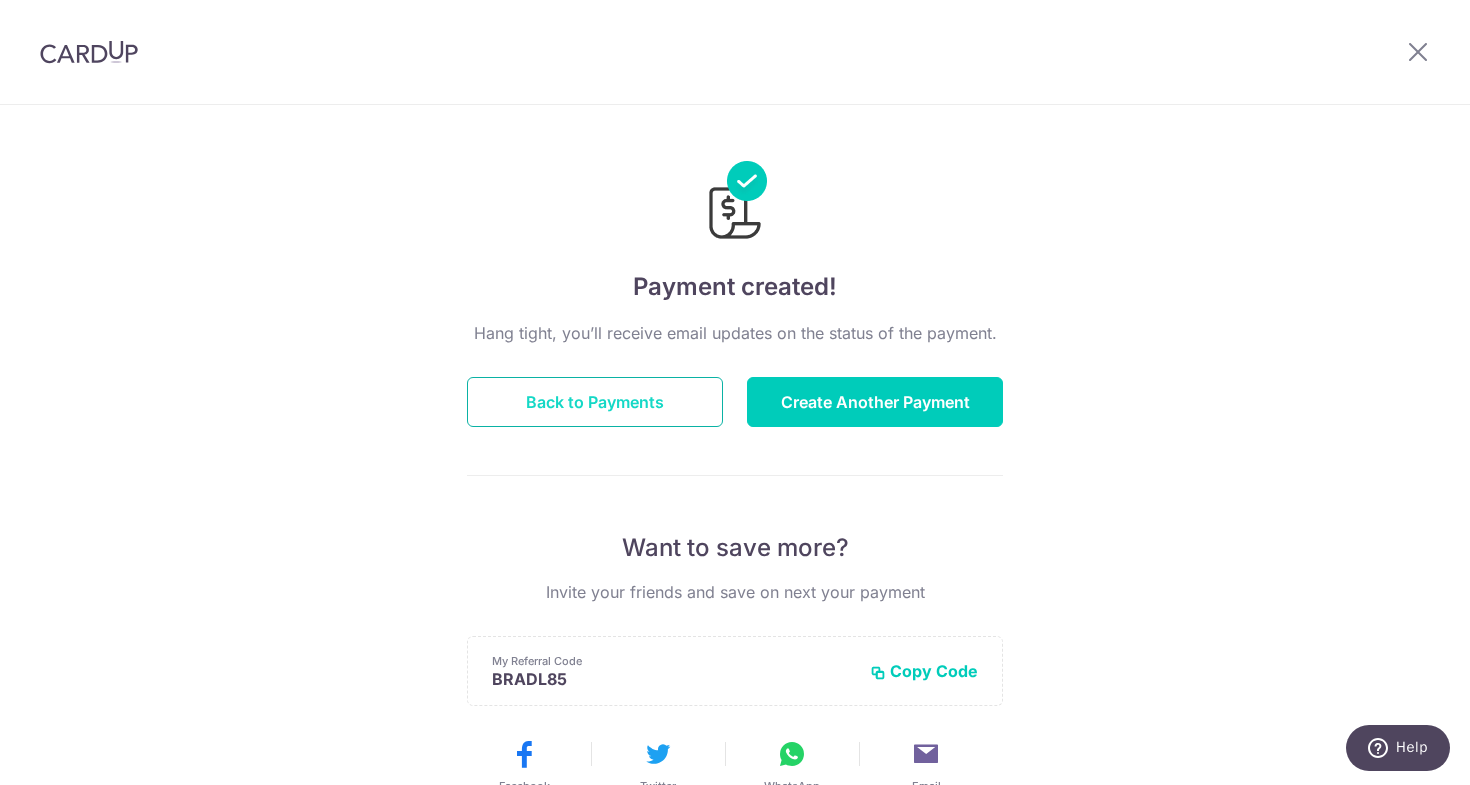 click on "Back to Payments" at bounding box center [595, 402] 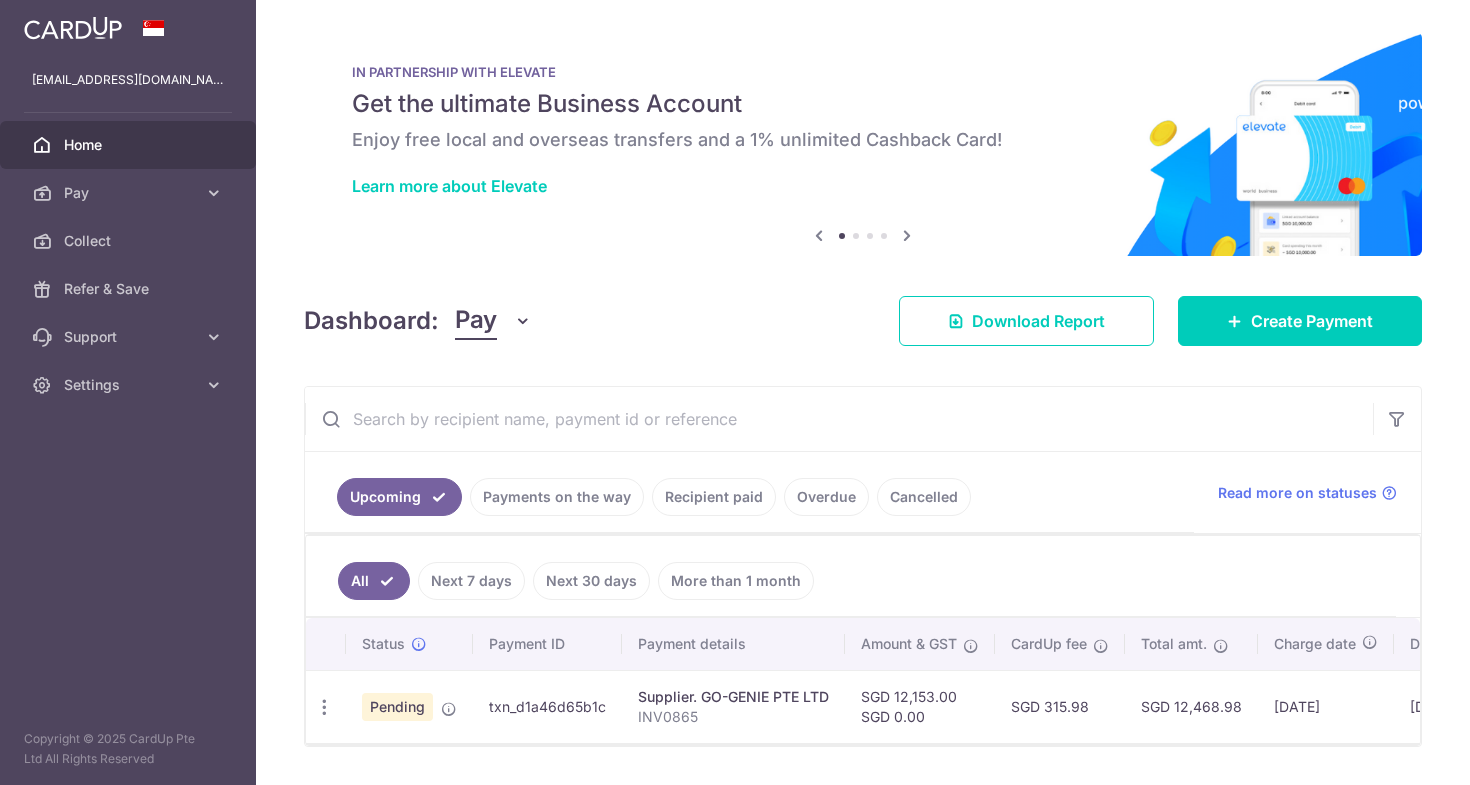 scroll, scrollTop: 0, scrollLeft: 0, axis: both 